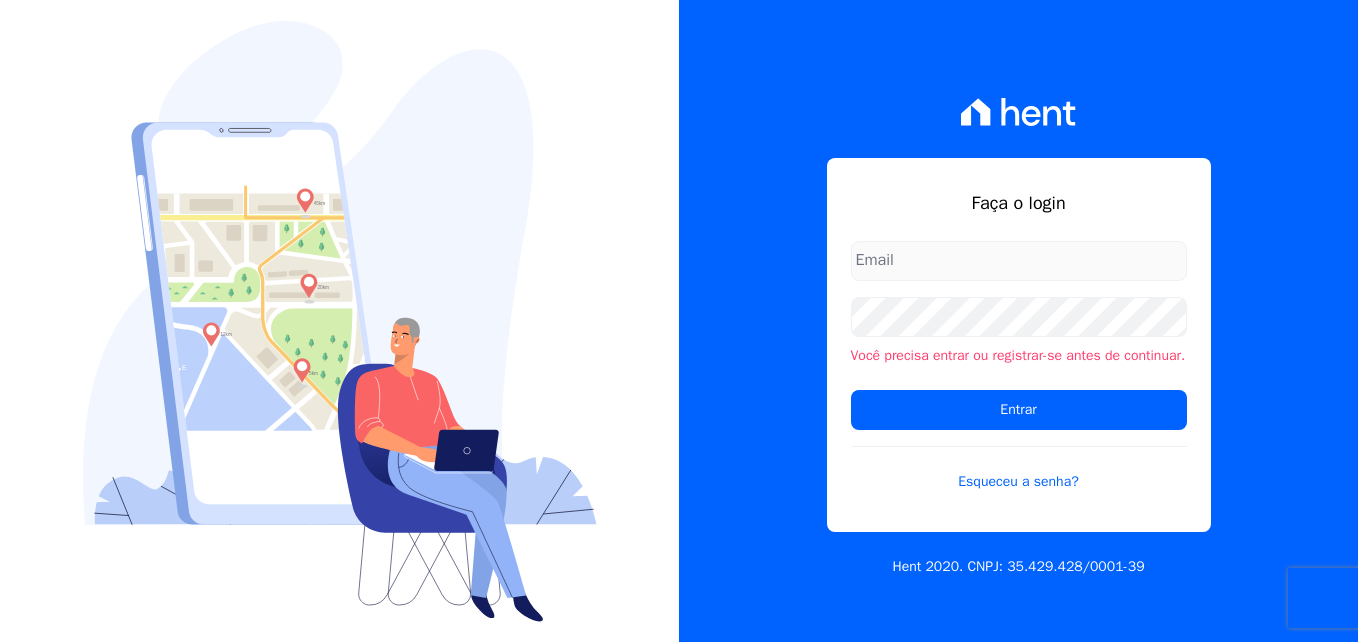 scroll, scrollTop: 0, scrollLeft: 0, axis: both 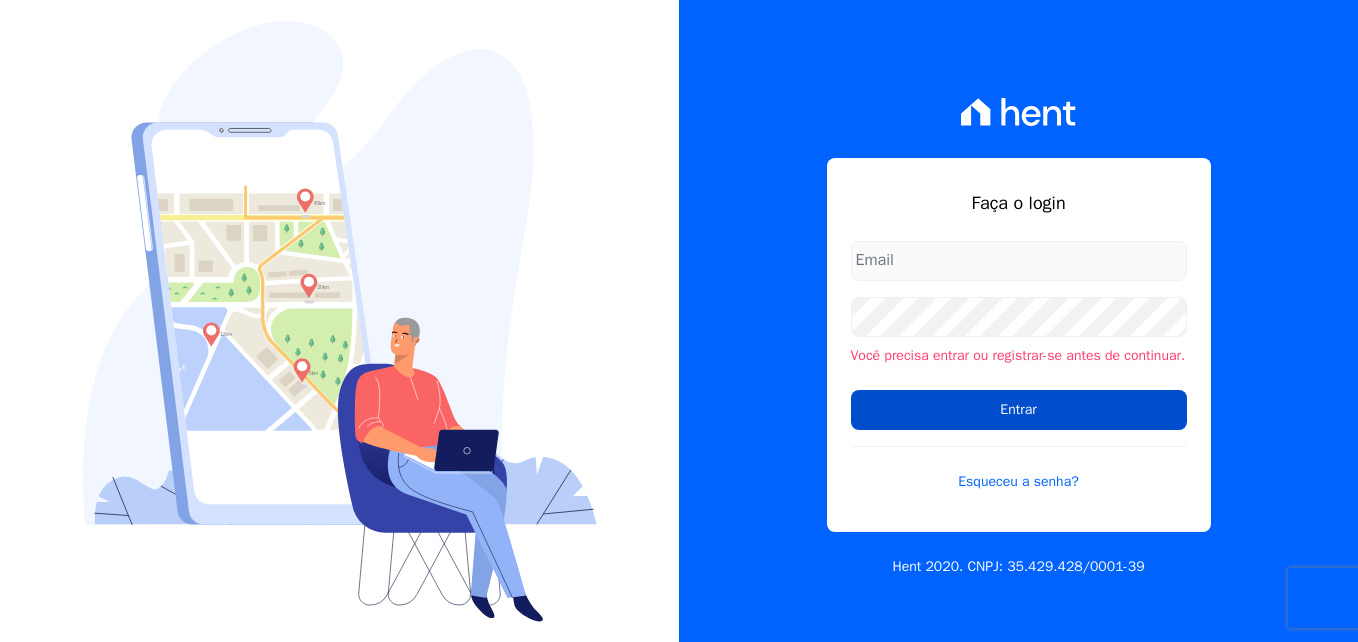 type on "[PERSON_NAME][EMAIL_ADDRESS][DOMAIN_NAME]" 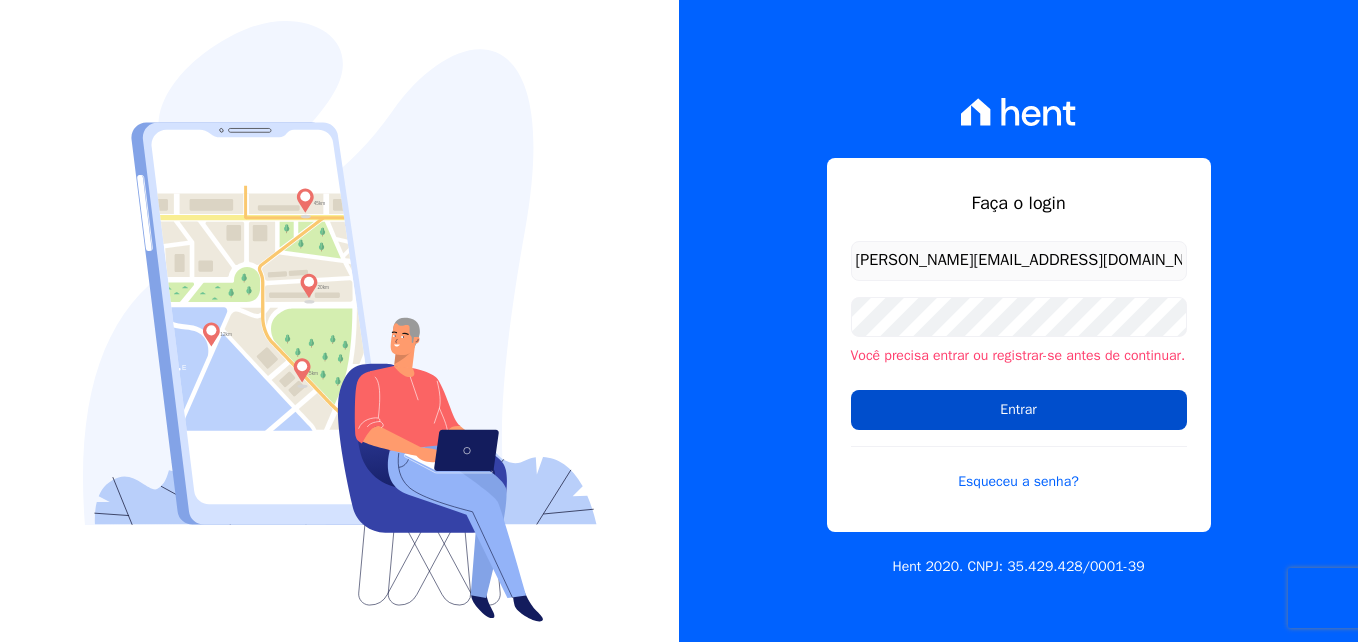 click on "Entrar" at bounding box center (1019, 410) 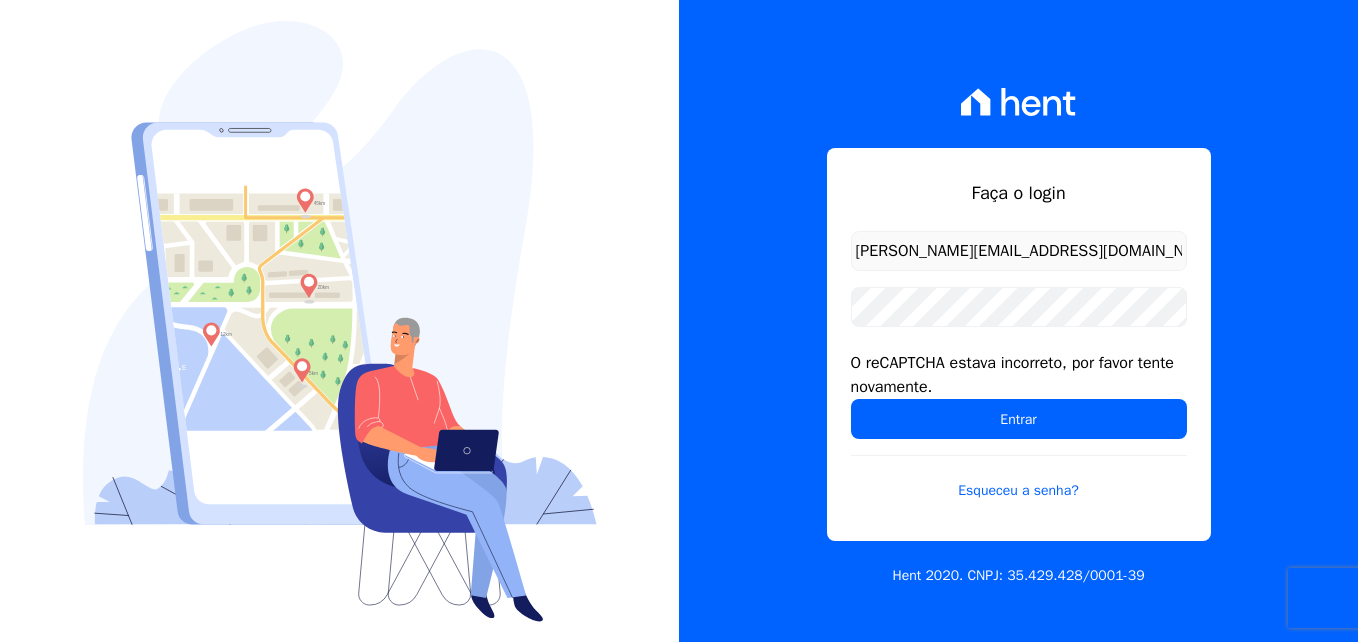 scroll, scrollTop: 0, scrollLeft: 0, axis: both 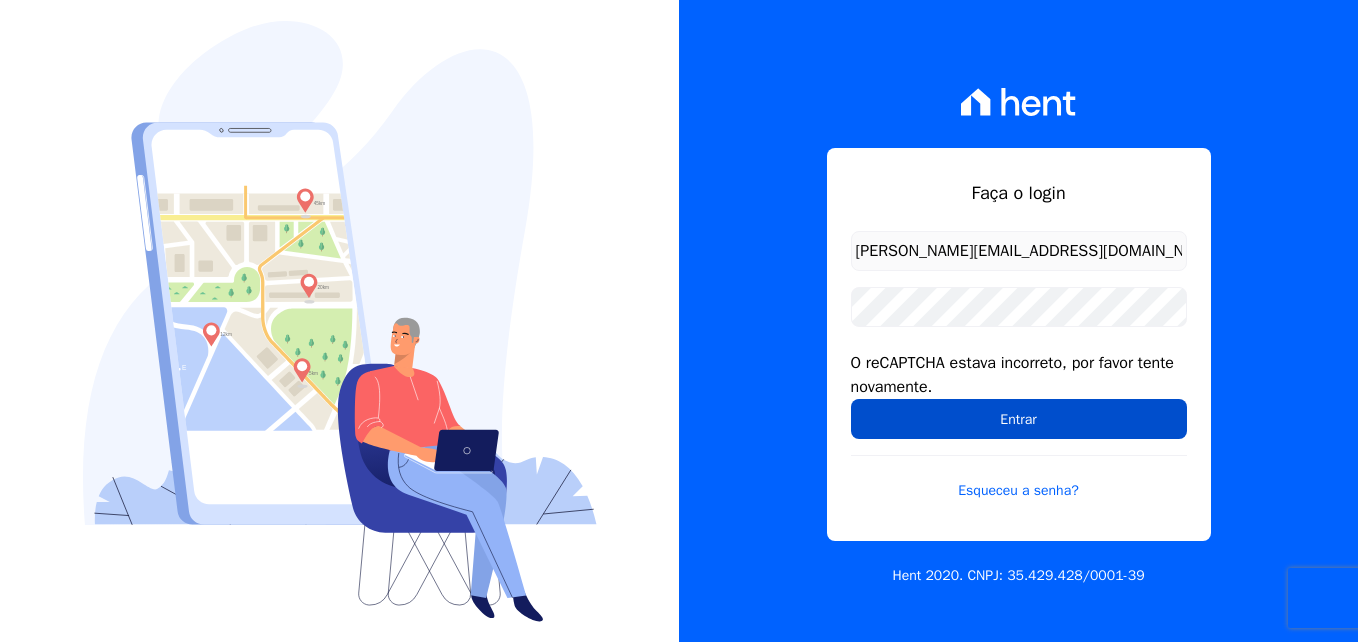 click on "Entrar" at bounding box center [1019, 419] 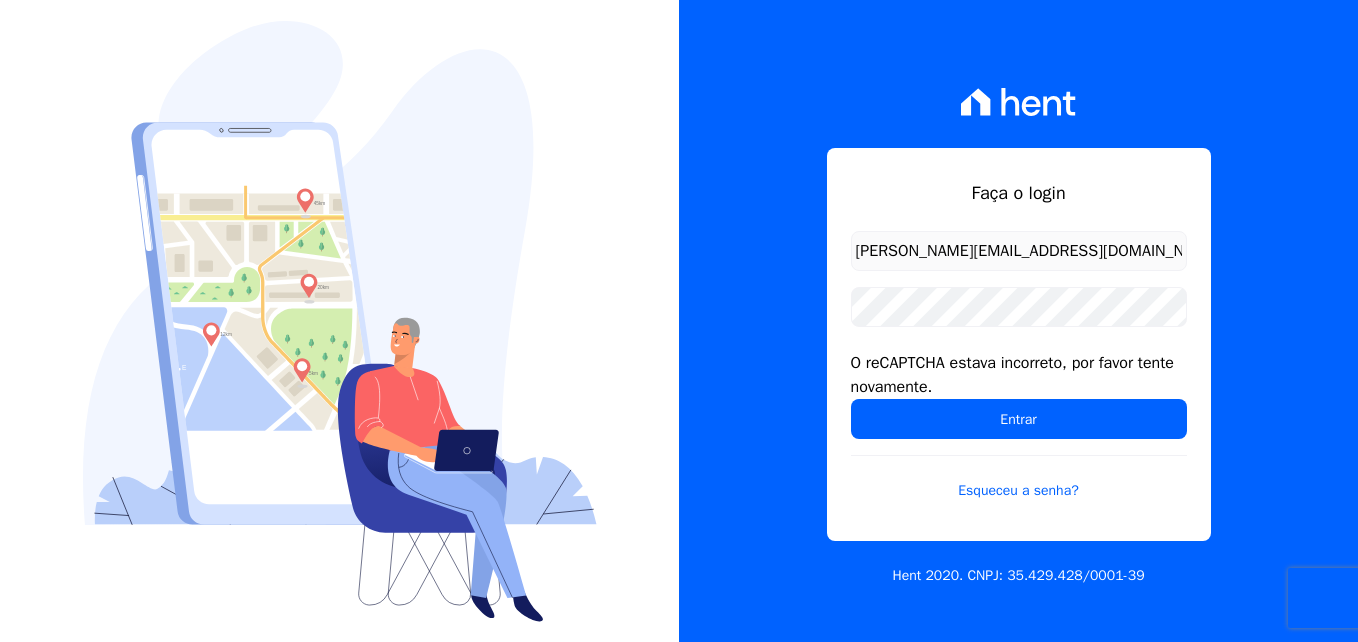 scroll, scrollTop: 0, scrollLeft: 0, axis: both 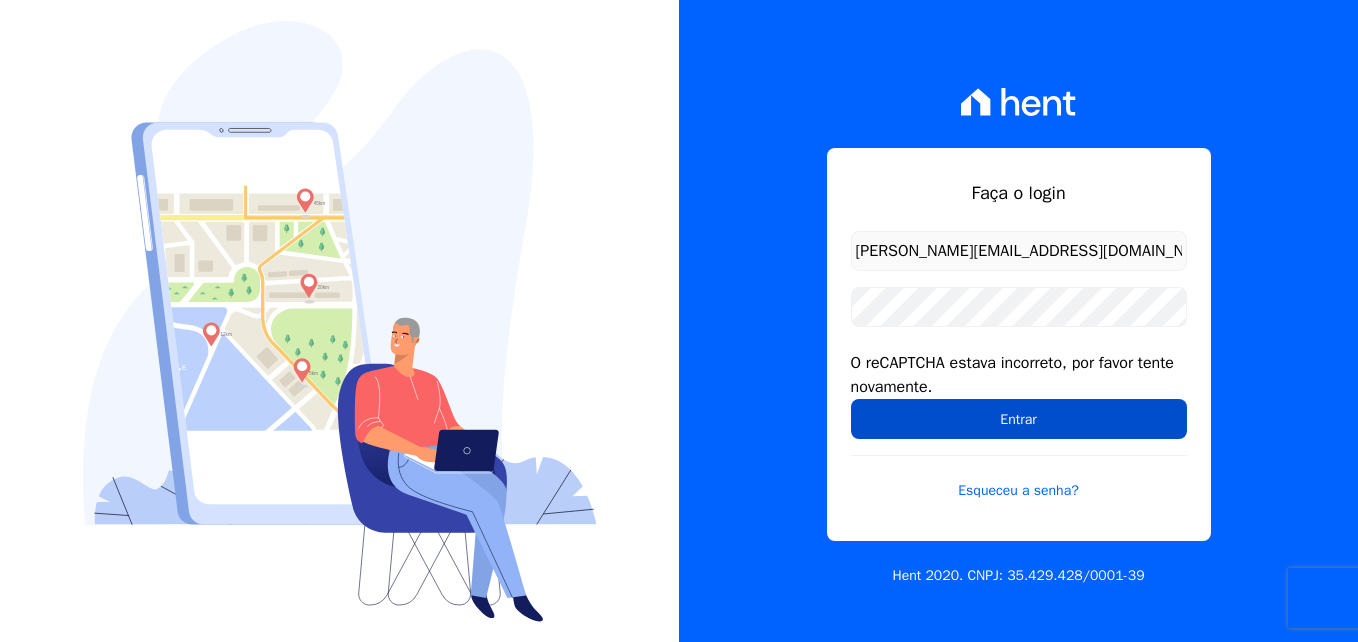 click on "Entrar" at bounding box center (1019, 419) 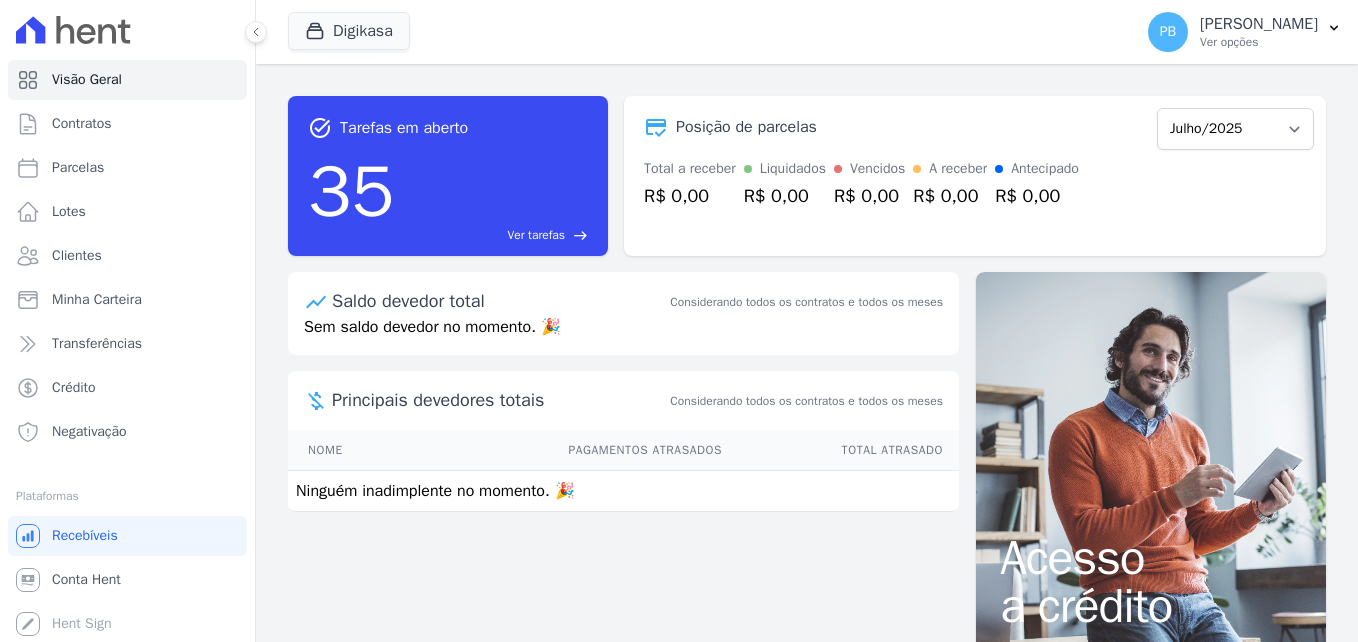 scroll, scrollTop: 0, scrollLeft: 0, axis: both 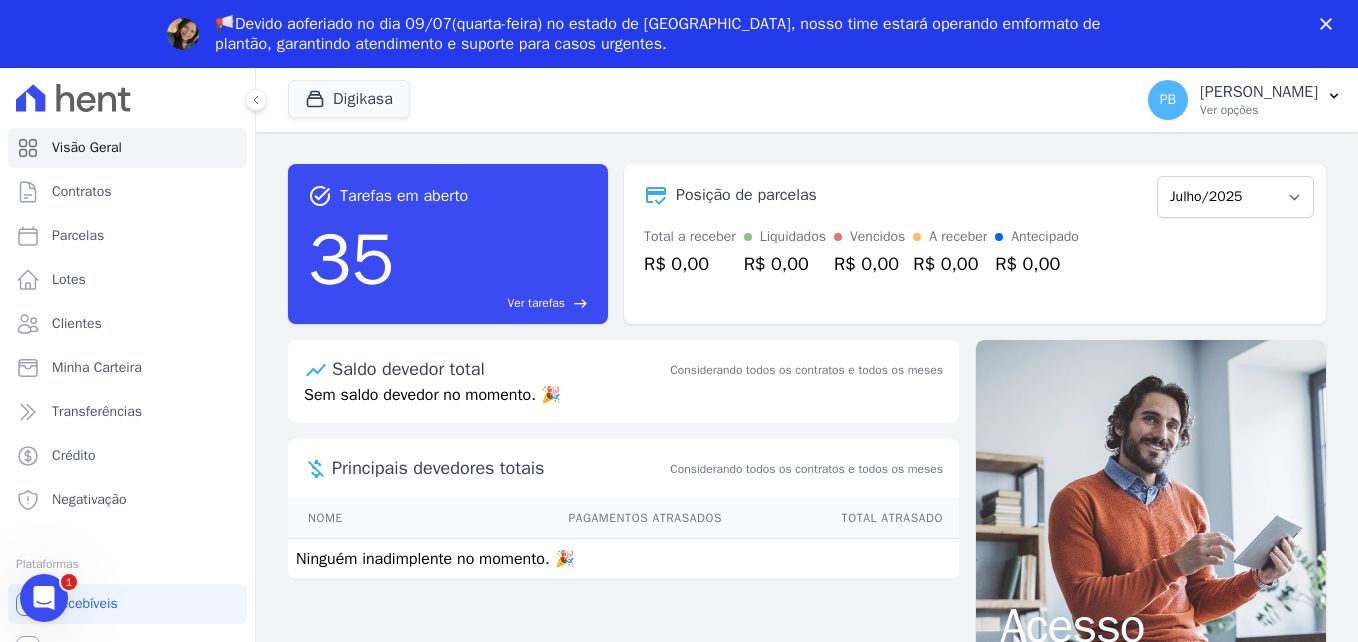 click 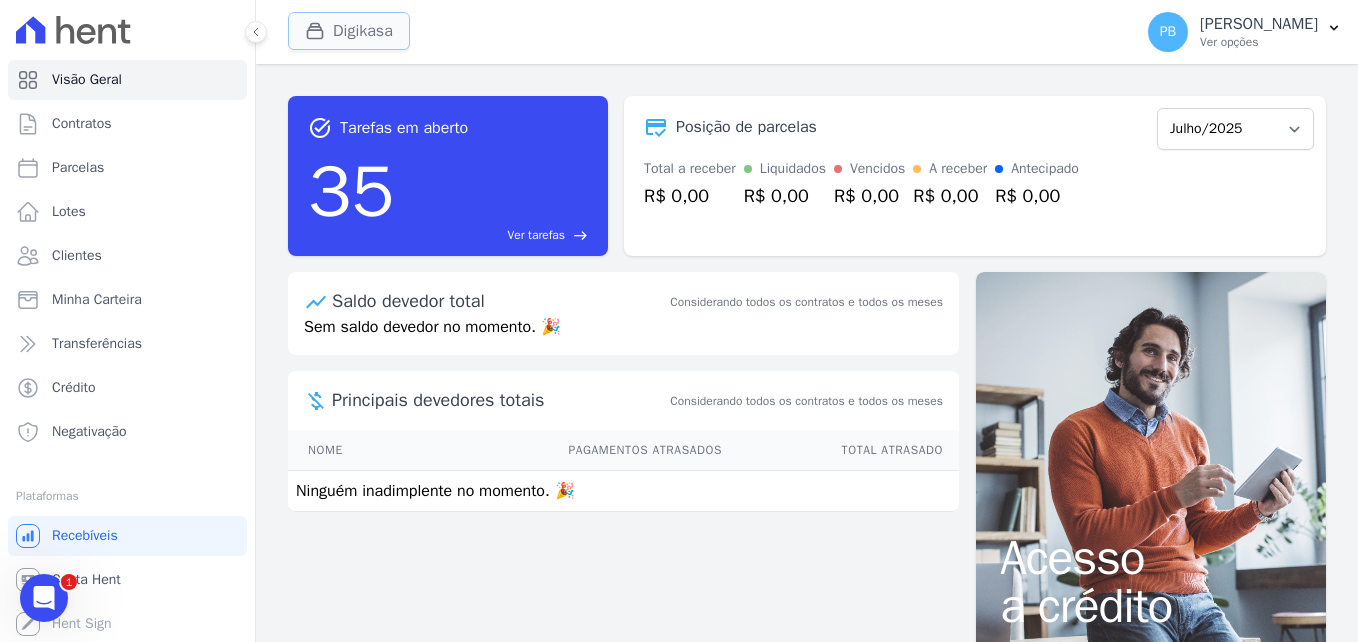 click on "Digikasa" at bounding box center [349, 31] 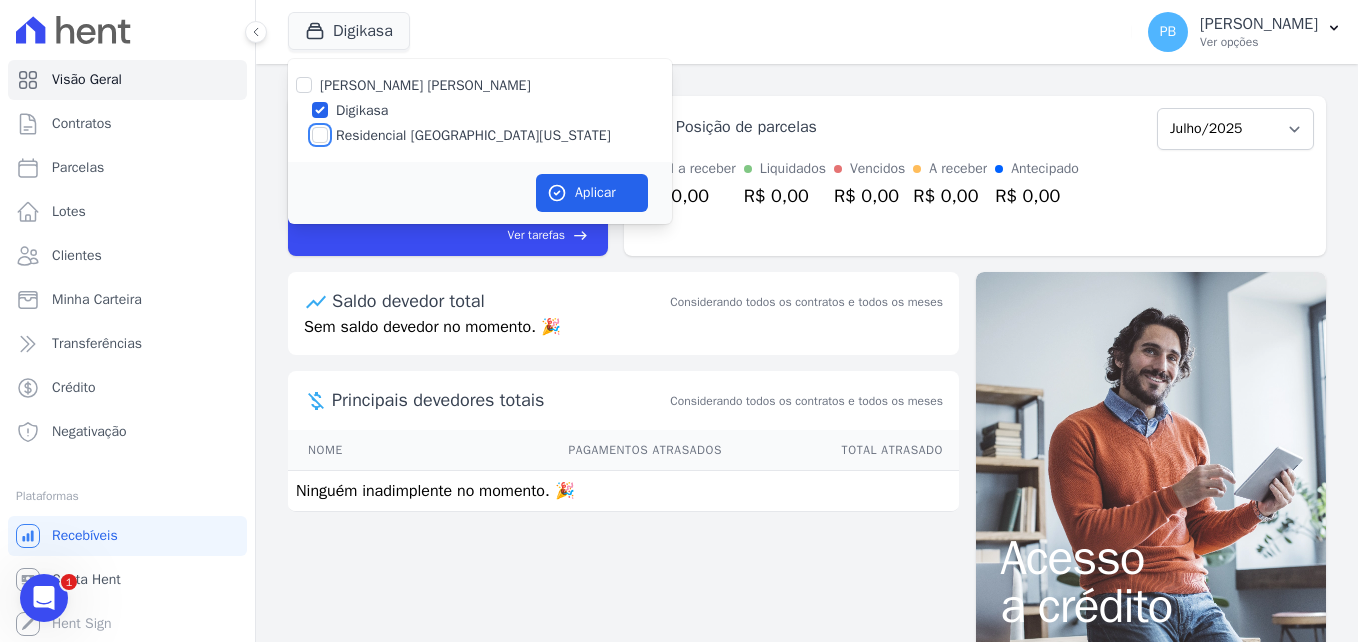 click on "Residencial [GEOGRAPHIC_DATA][US_STATE]" at bounding box center [320, 135] 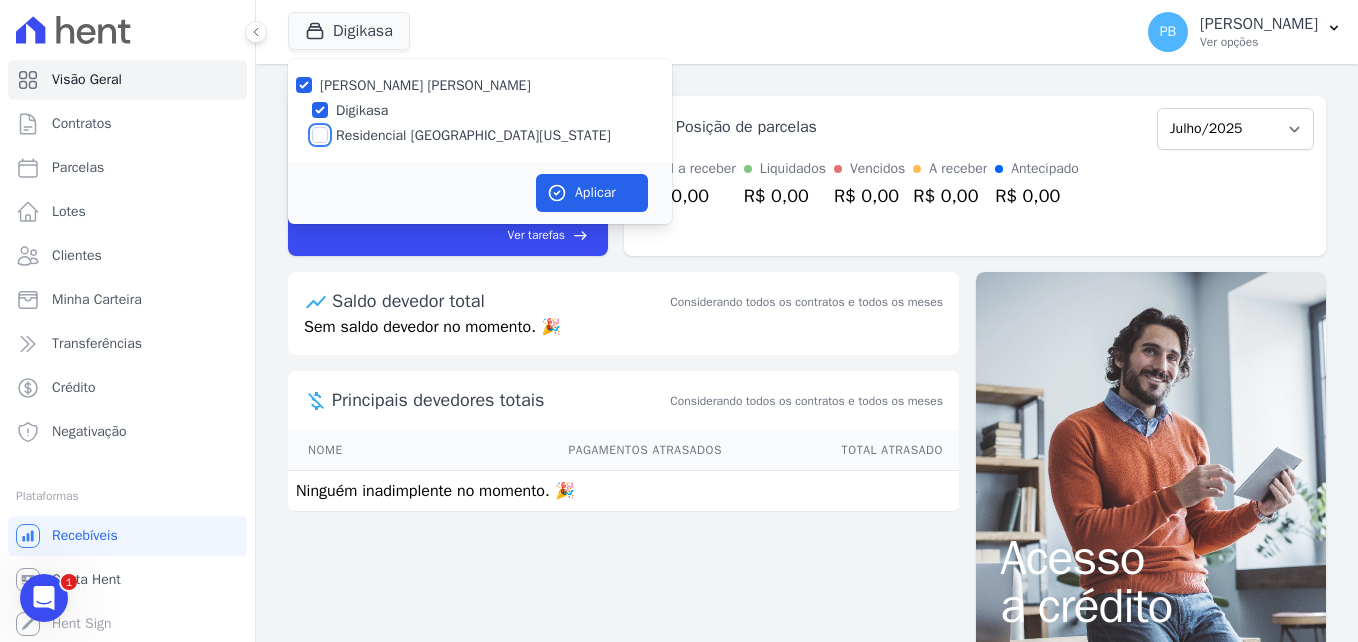 checkbox on "true" 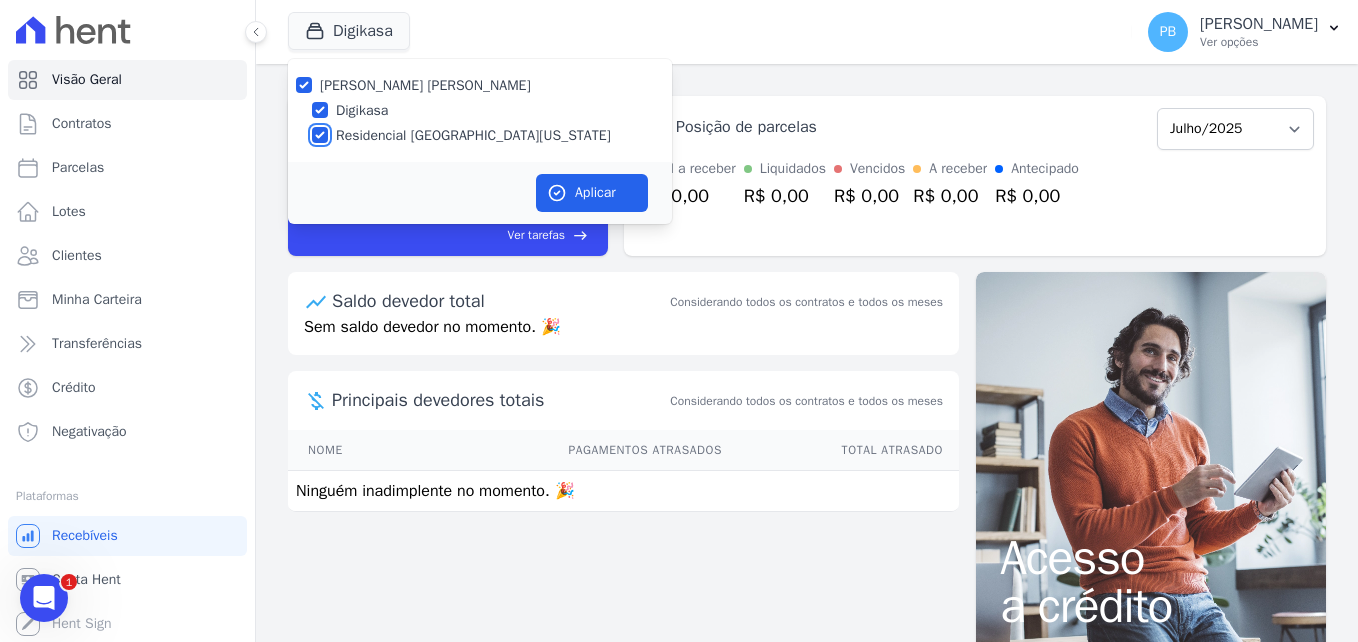 checkbox on "true" 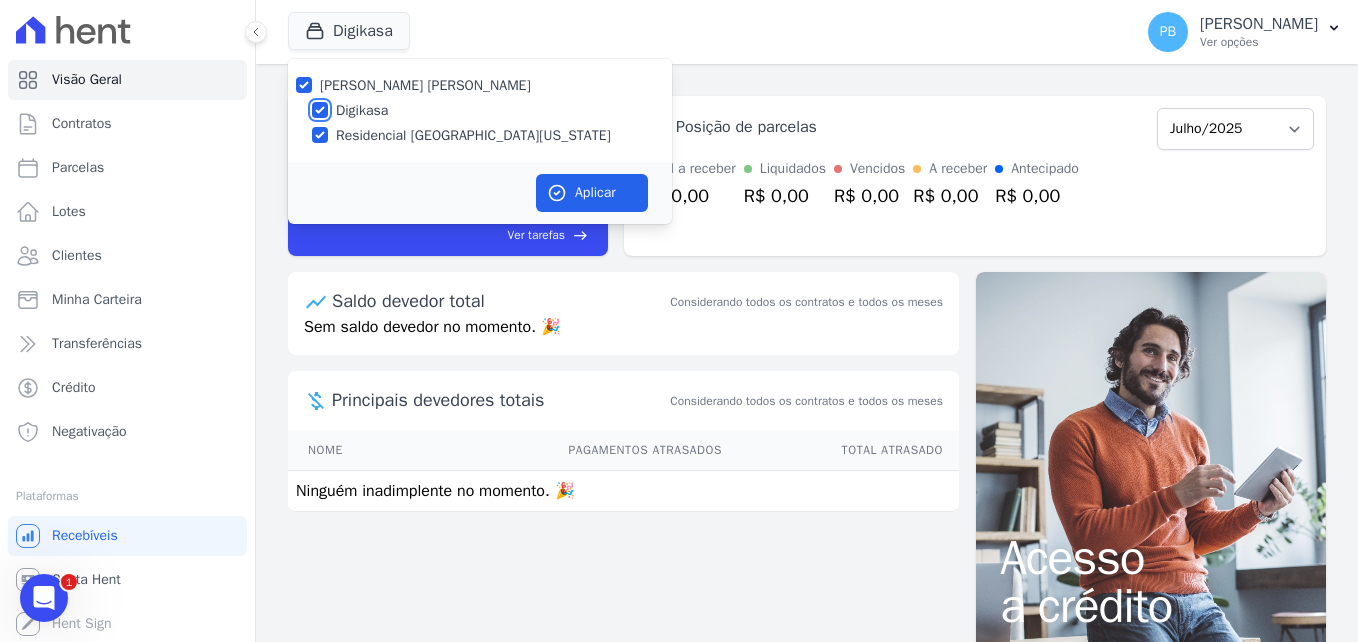 click on "Digikasa" at bounding box center [320, 110] 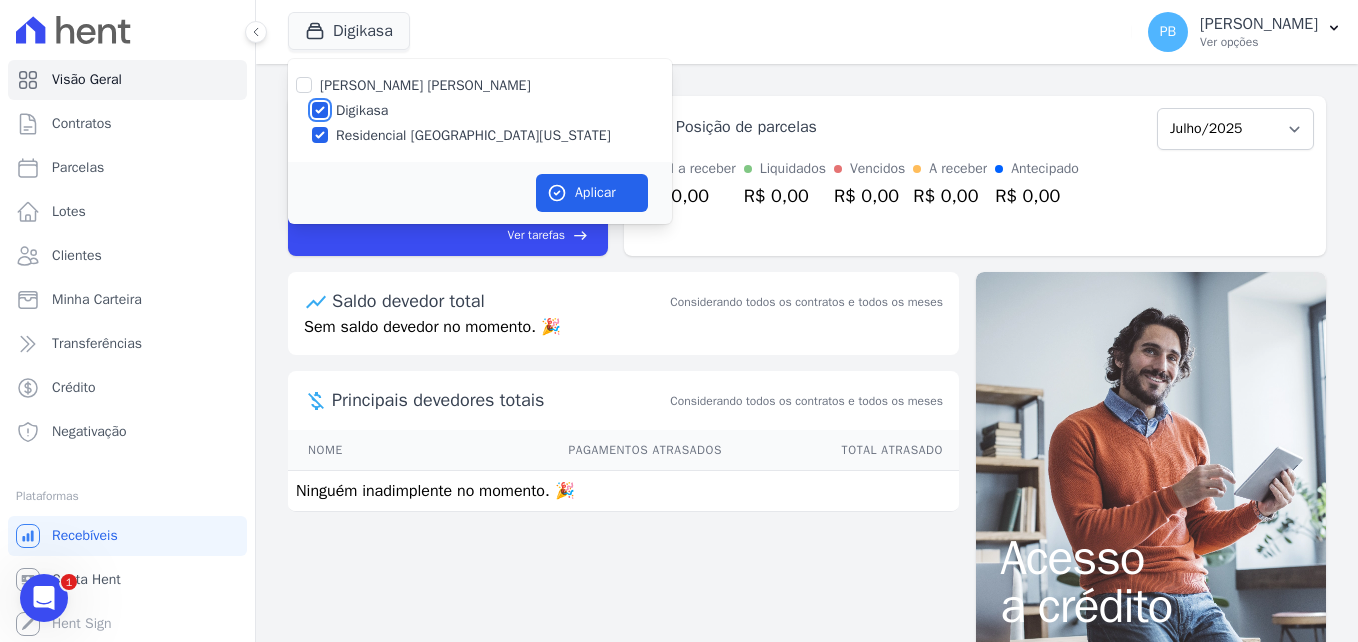 checkbox on "false" 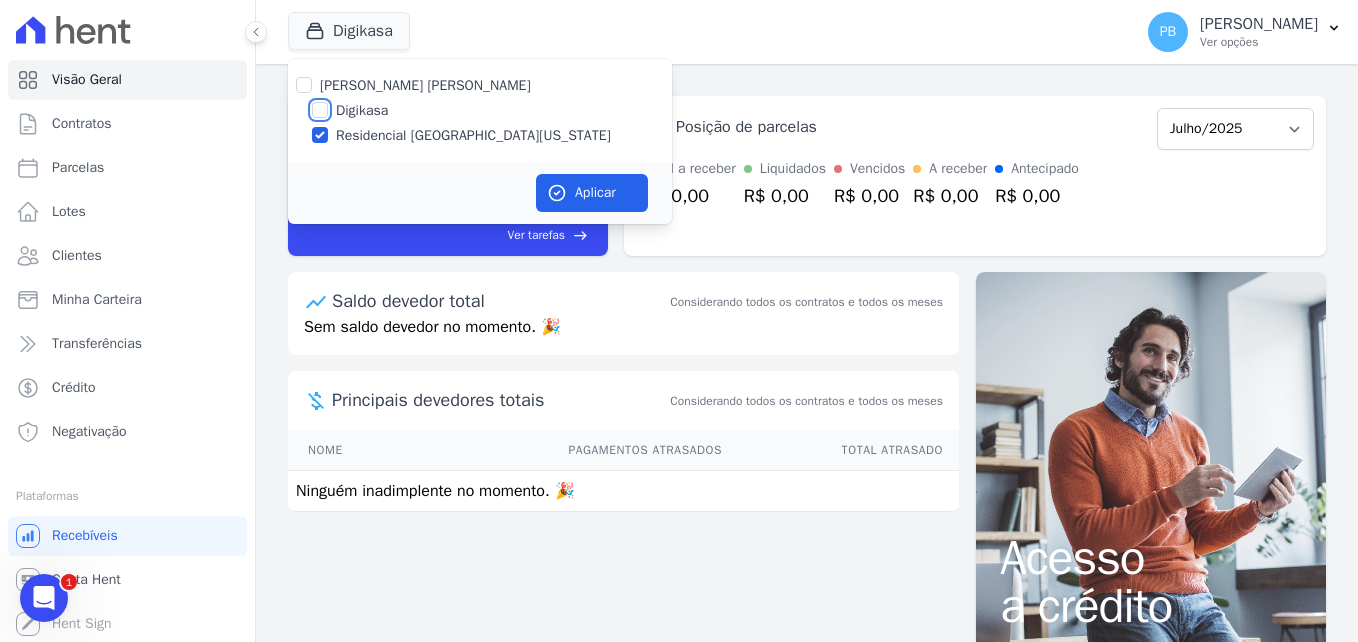 checkbox on "false" 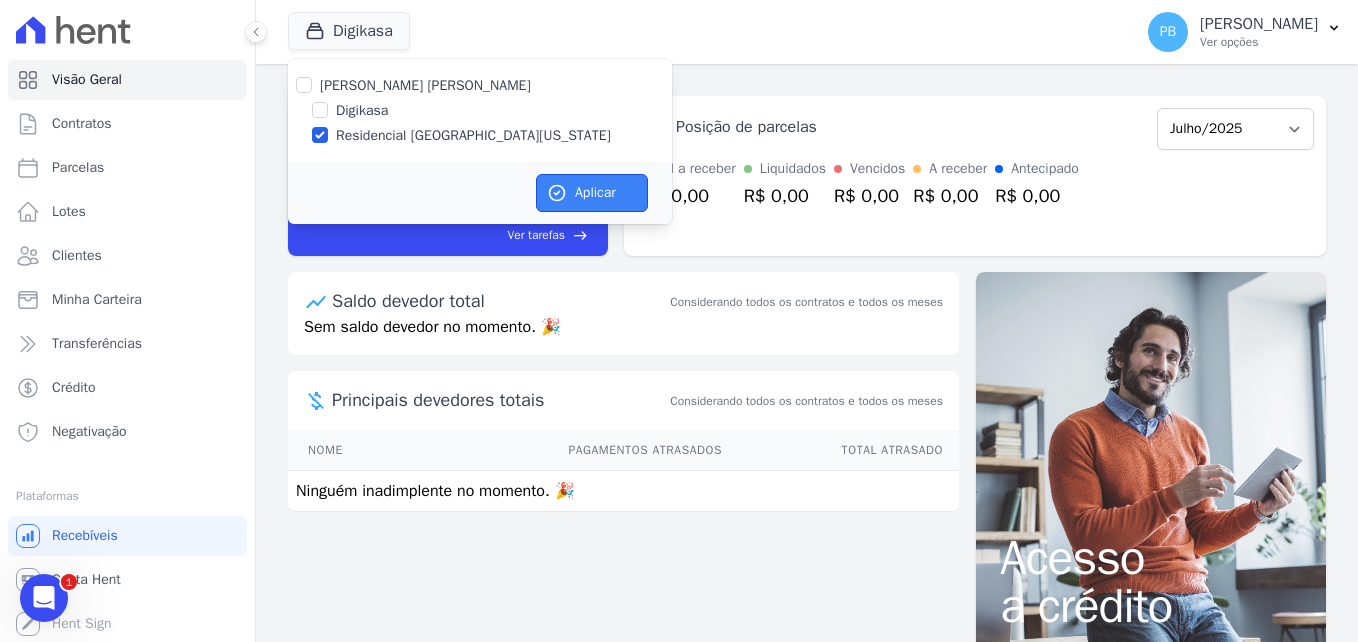 click on "Aplicar" at bounding box center (592, 193) 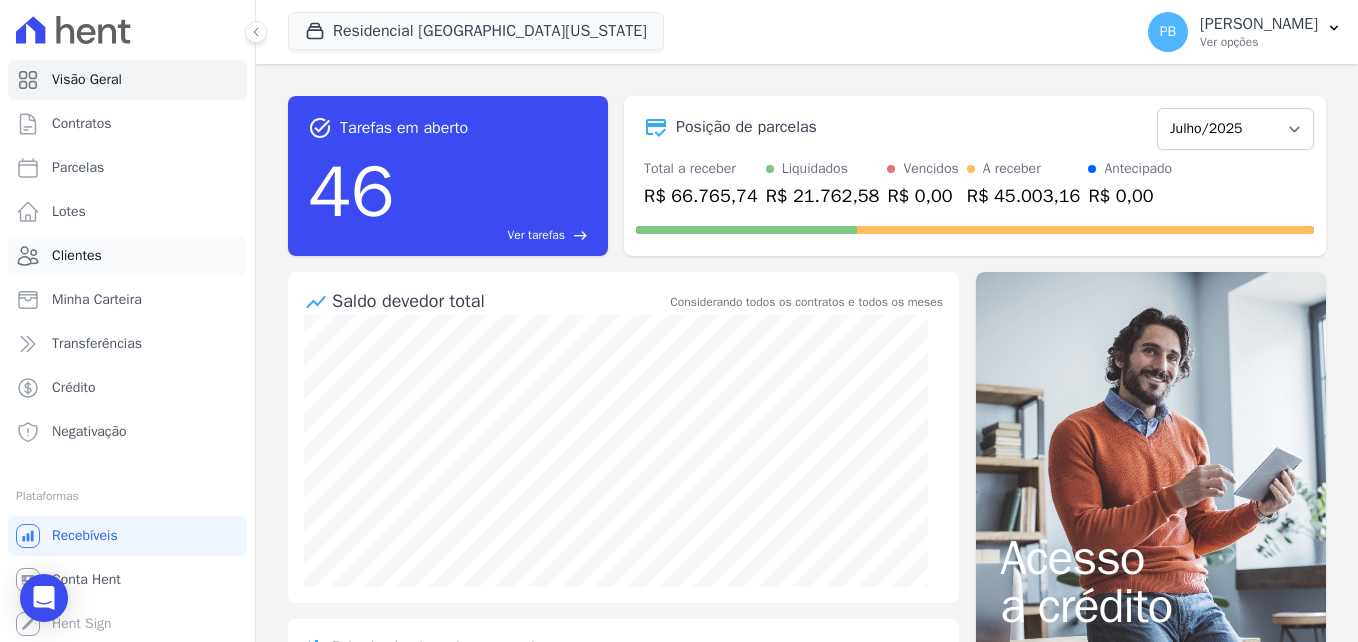 click on "Clientes" at bounding box center [127, 256] 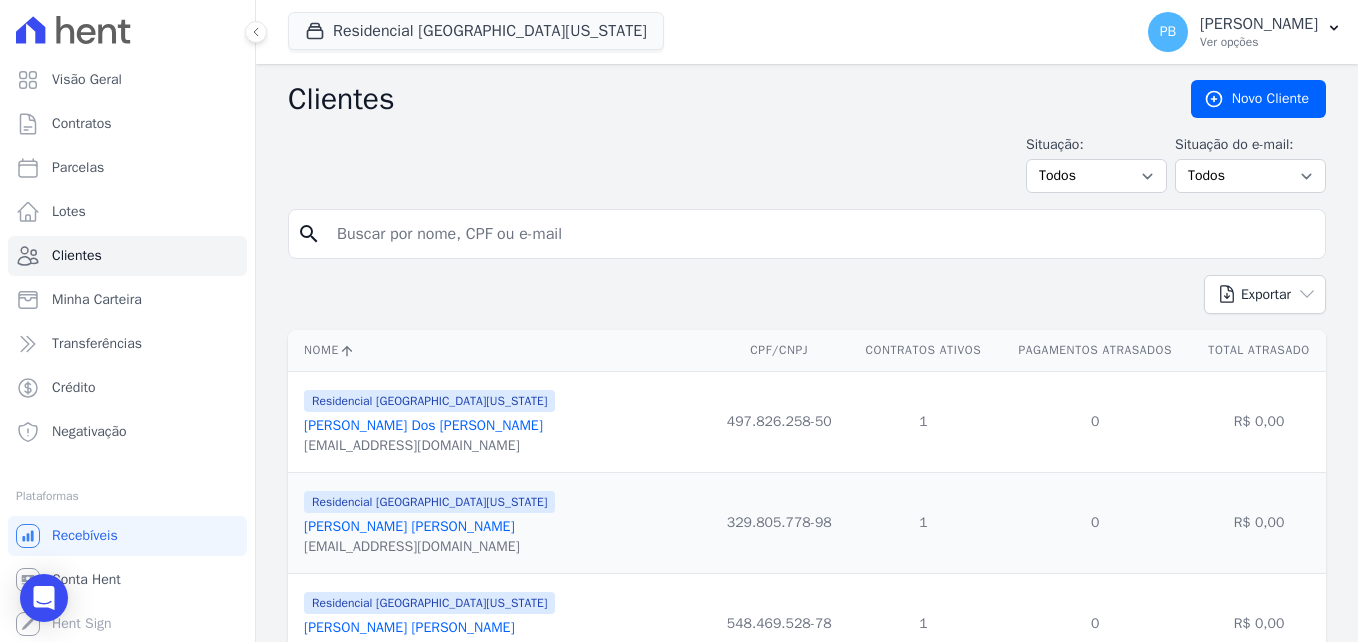 click at bounding box center [821, 234] 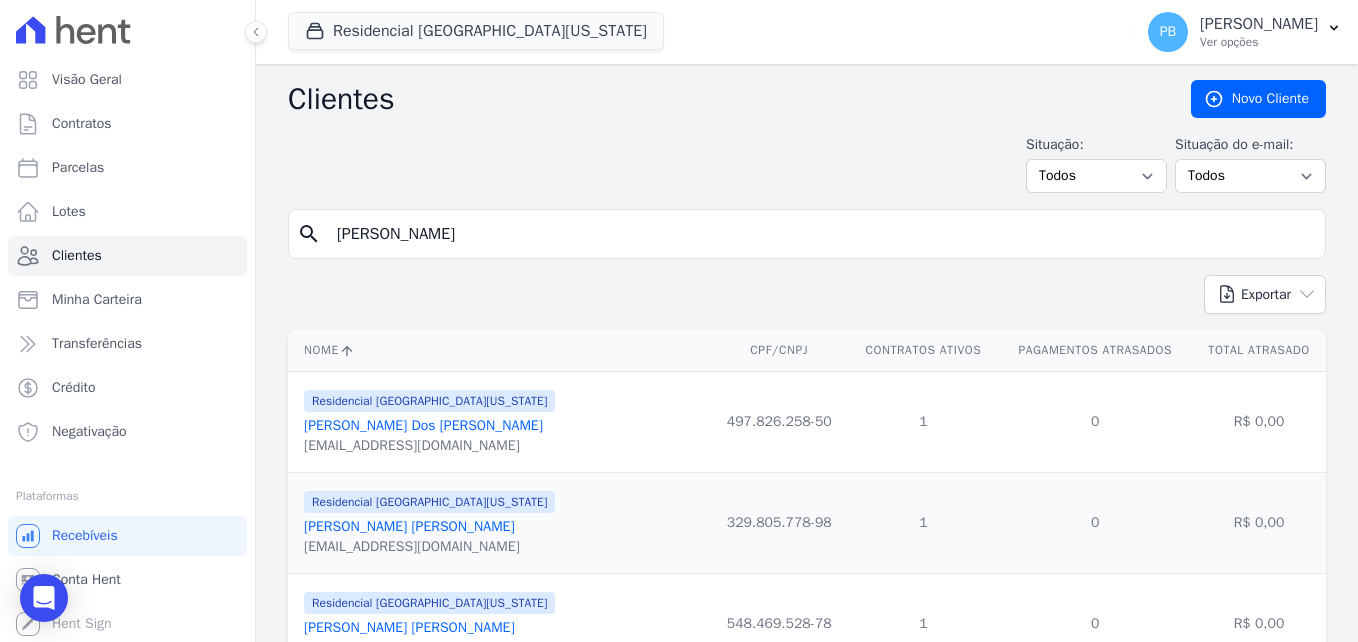 type on "angela" 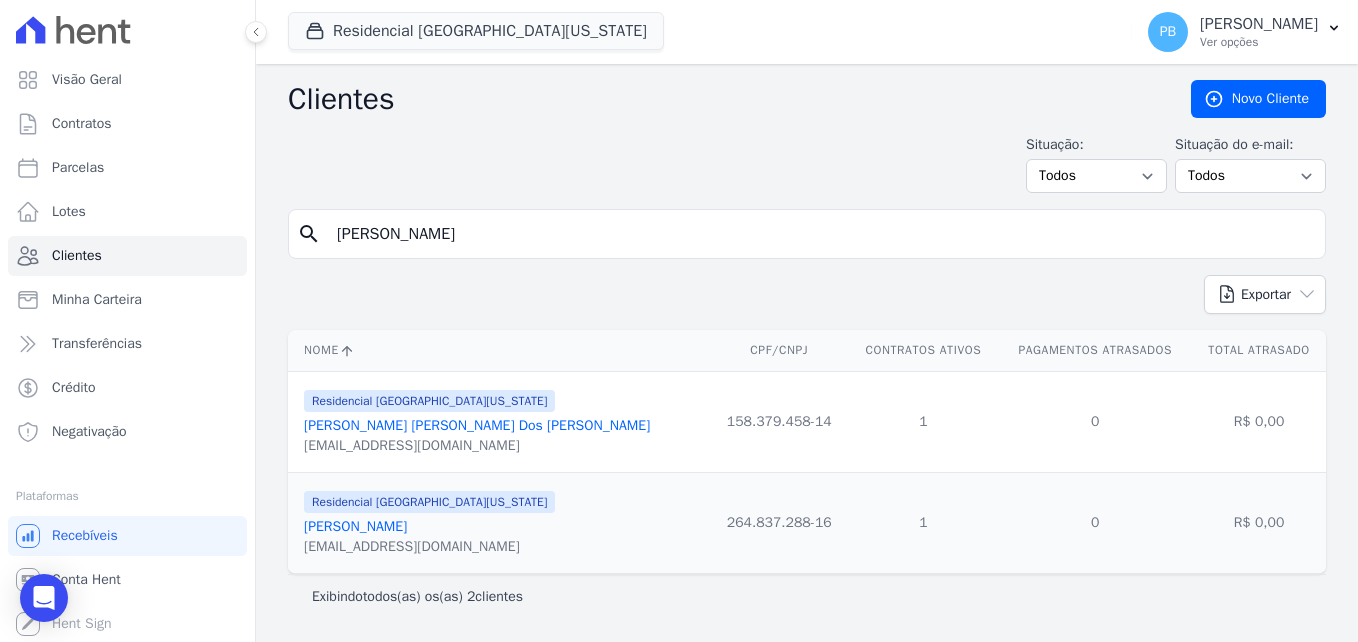click on "Angela Maria Dos Santos" at bounding box center [477, 425] 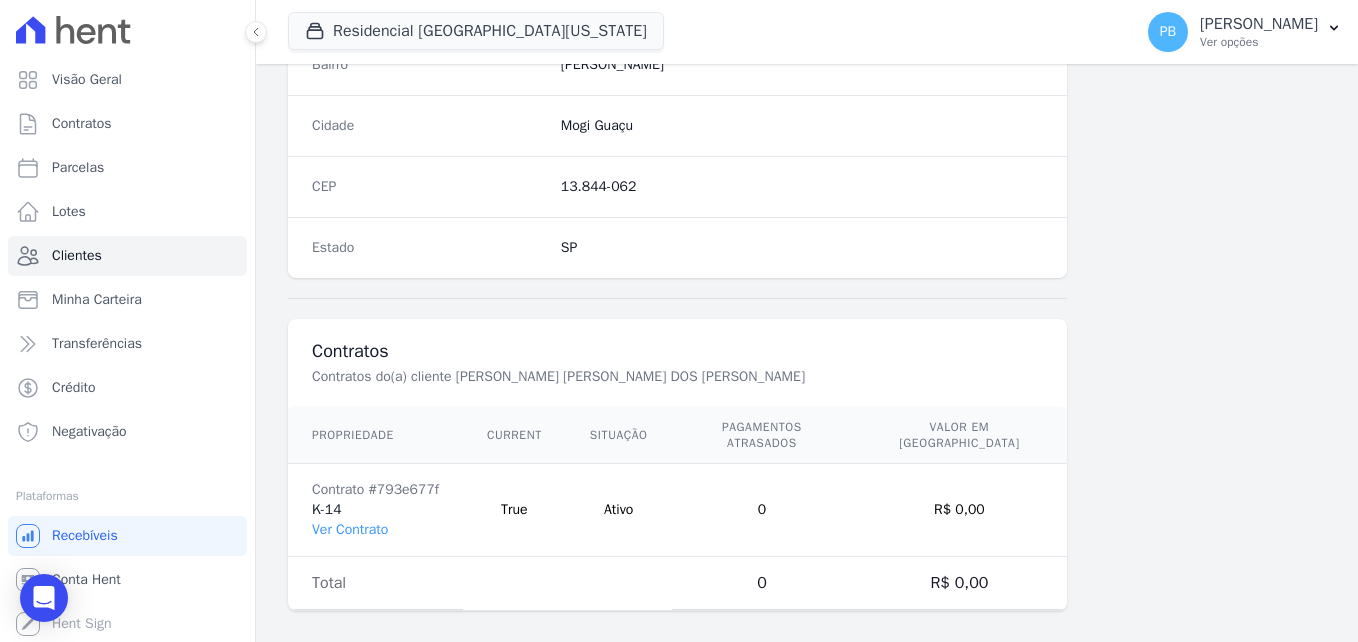 scroll, scrollTop: 1229, scrollLeft: 0, axis: vertical 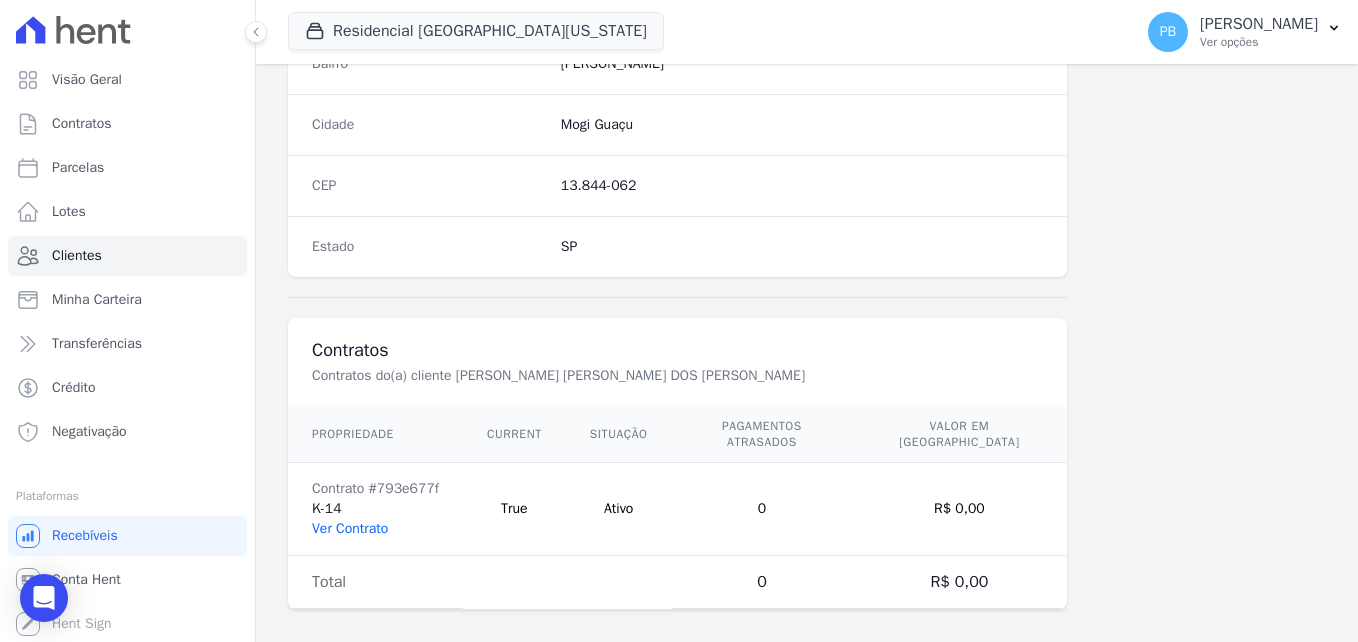 click on "Ver Contrato" at bounding box center [350, 528] 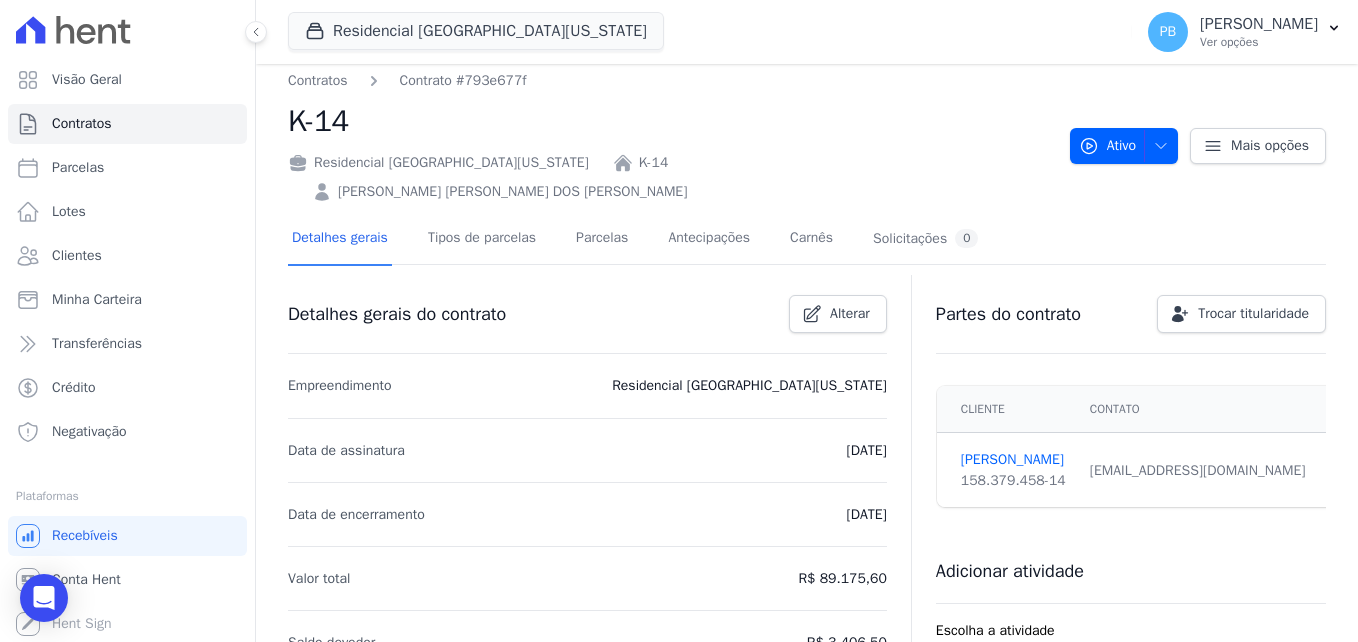 scroll, scrollTop: 0, scrollLeft: 0, axis: both 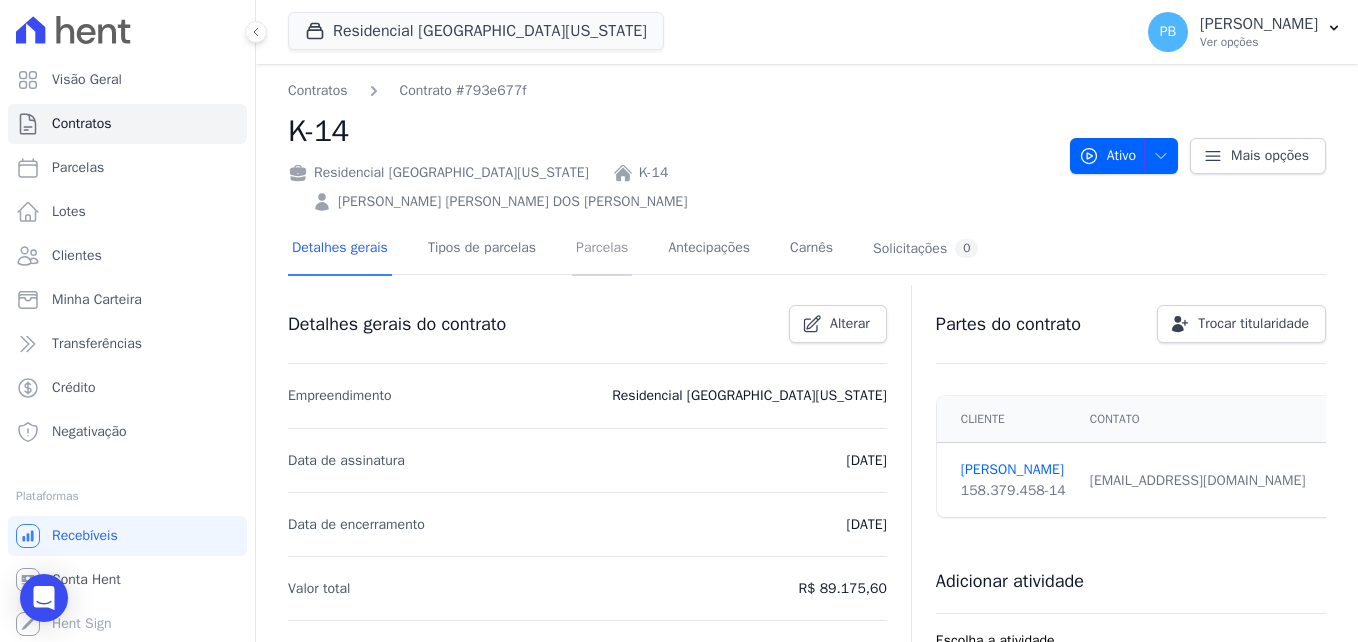 click on "Parcelas" at bounding box center [602, 249] 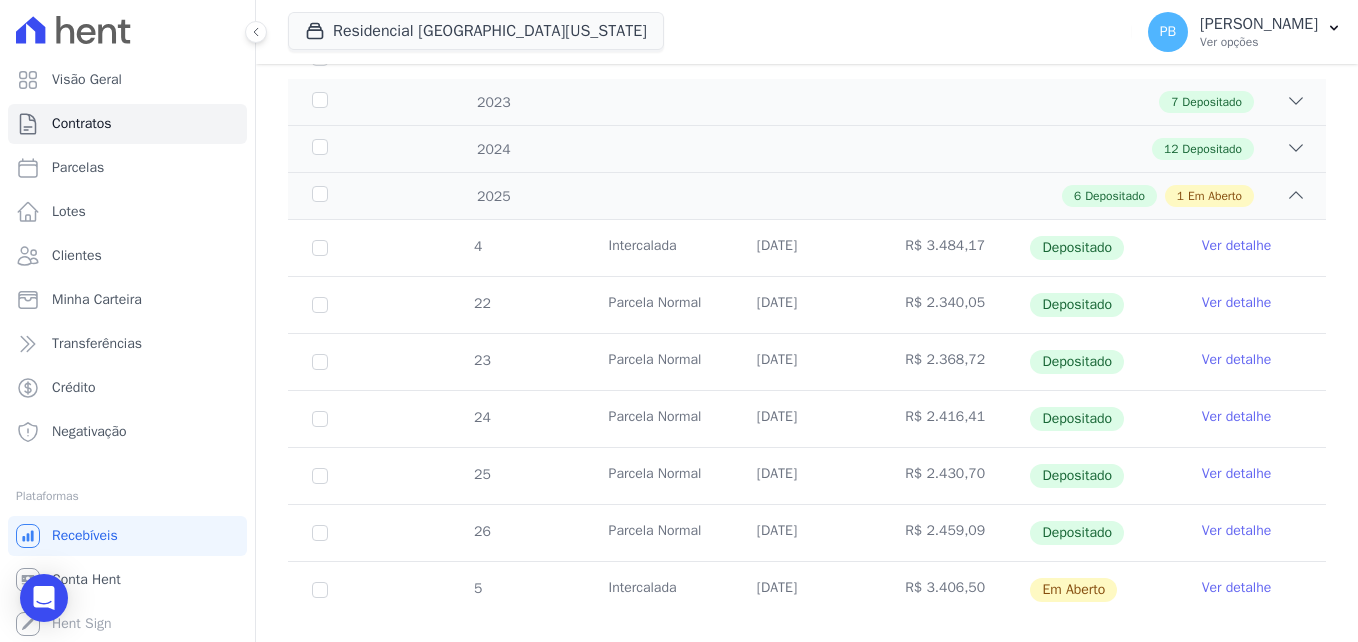 scroll, scrollTop: 332, scrollLeft: 0, axis: vertical 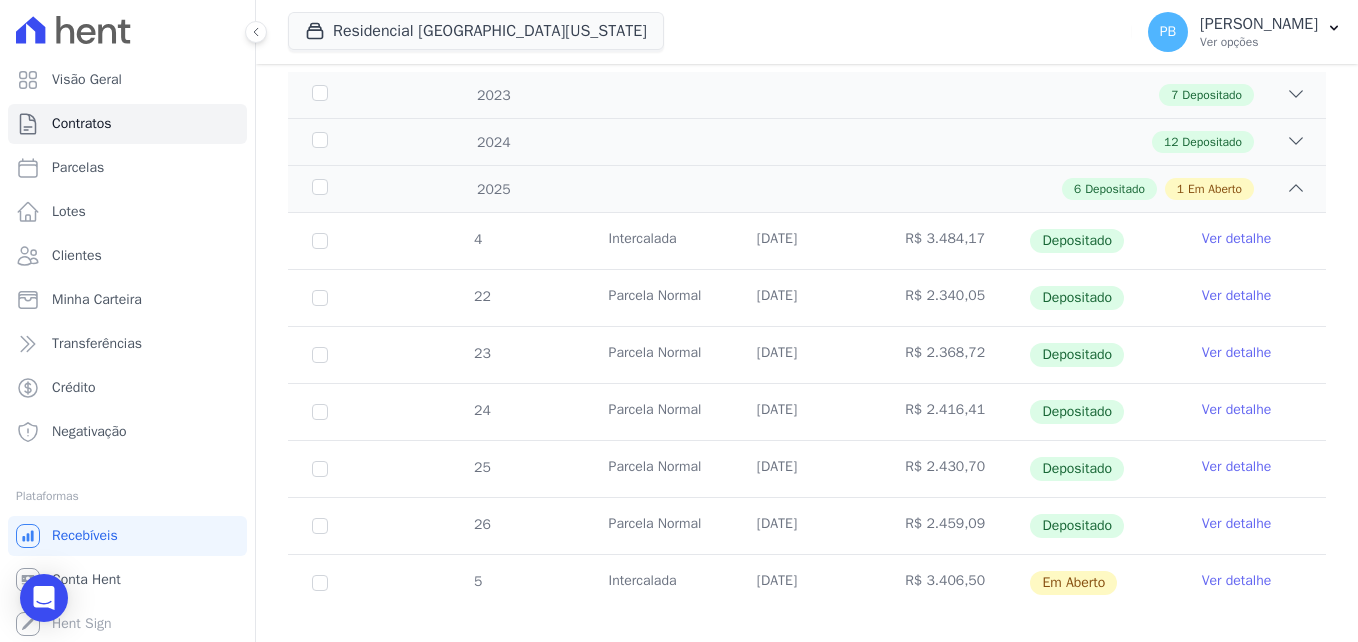 click on "Ver detalhe" at bounding box center [1237, 581] 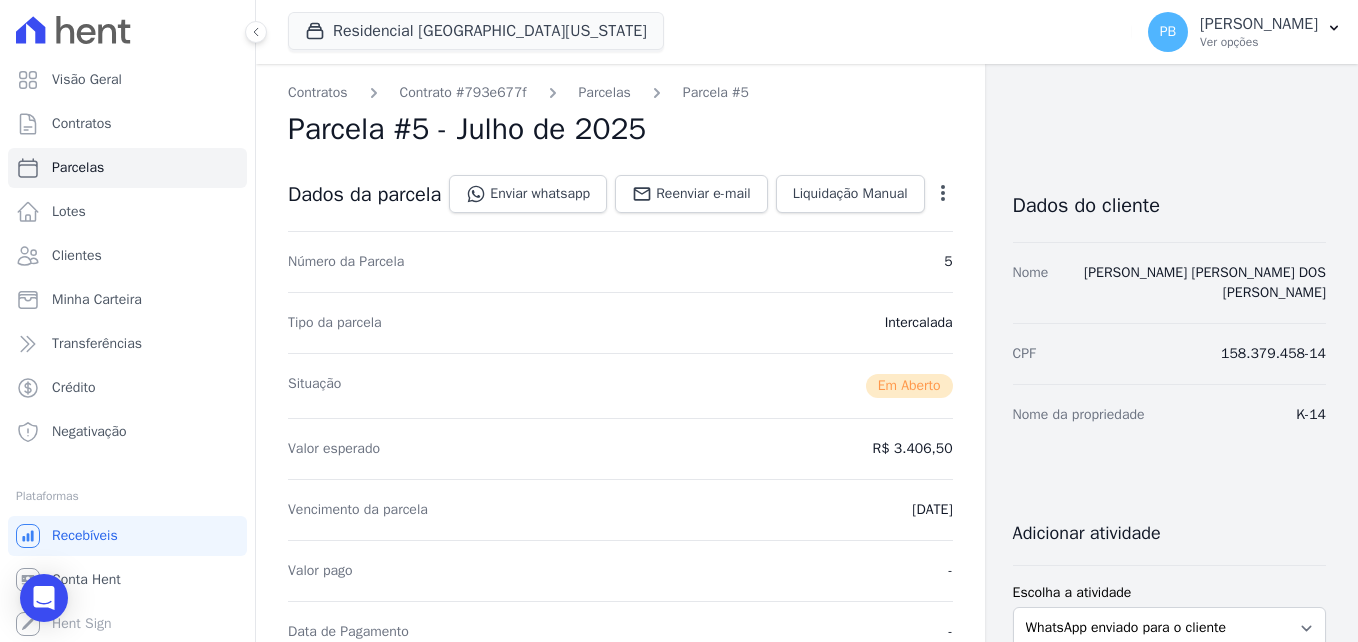 scroll, scrollTop: 0, scrollLeft: 0, axis: both 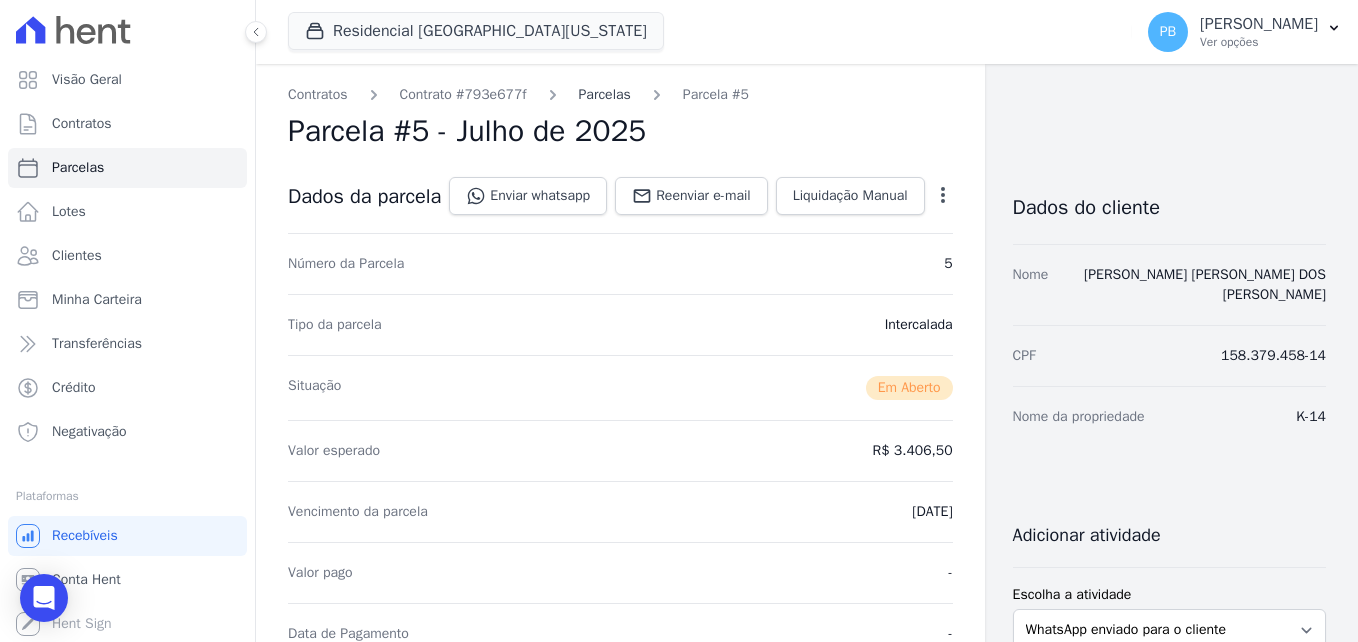 click on "Parcelas" at bounding box center (605, 94) 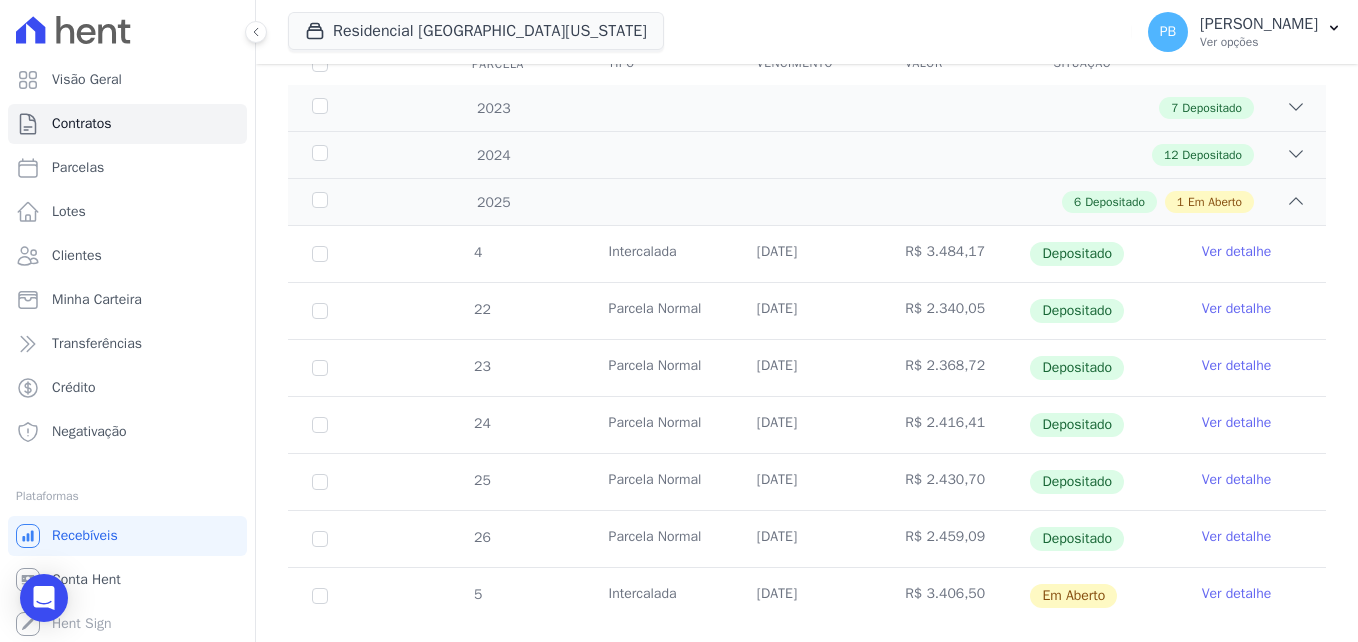 scroll, scrollTop: 332, scrollLeft: 0, axis: vertical 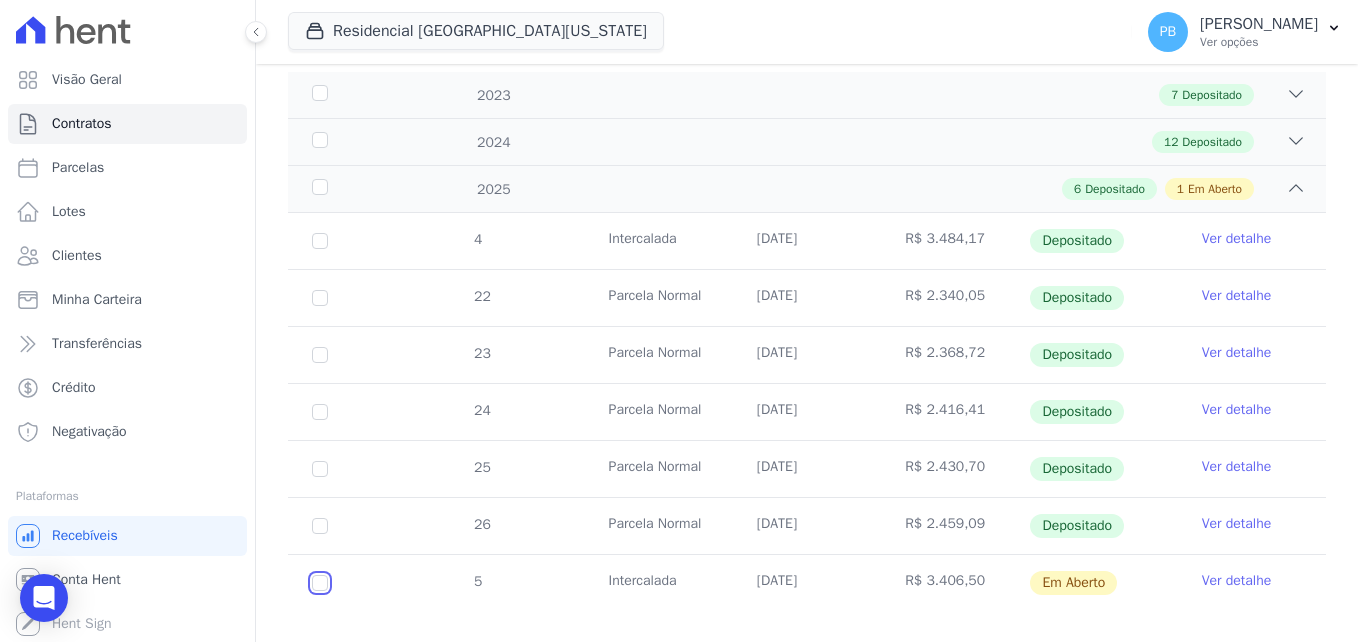 click at bounding box center (320, 583) 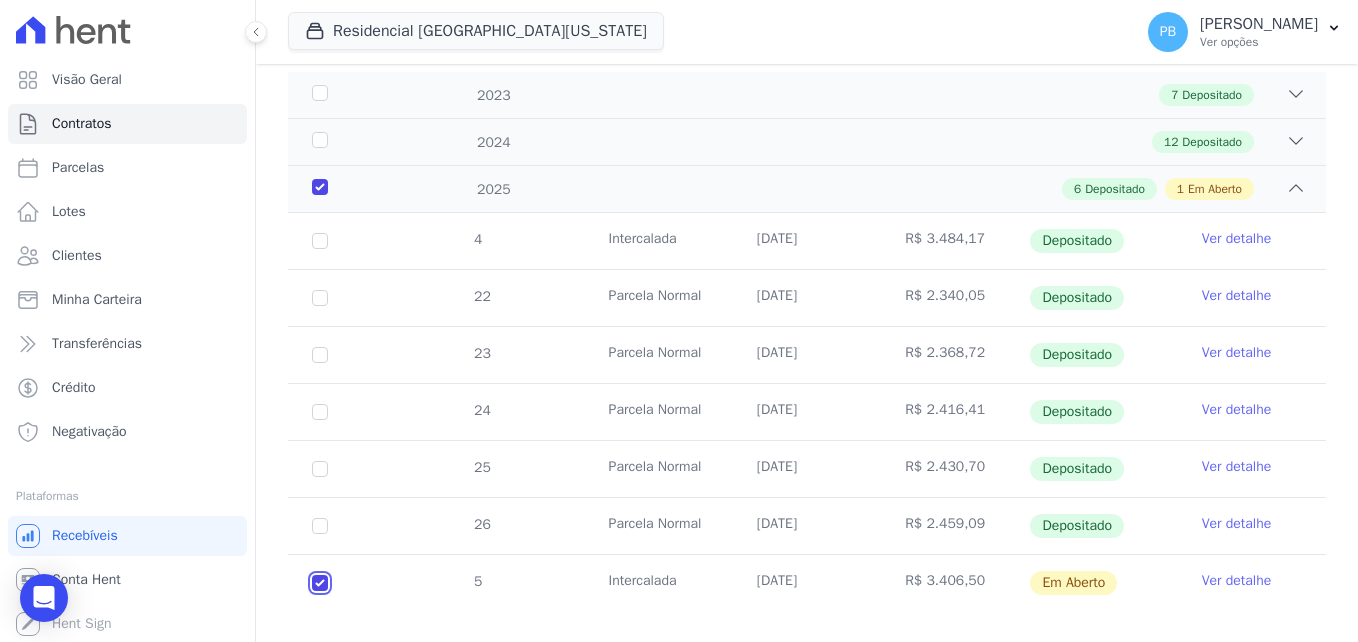 checkbox on "true" 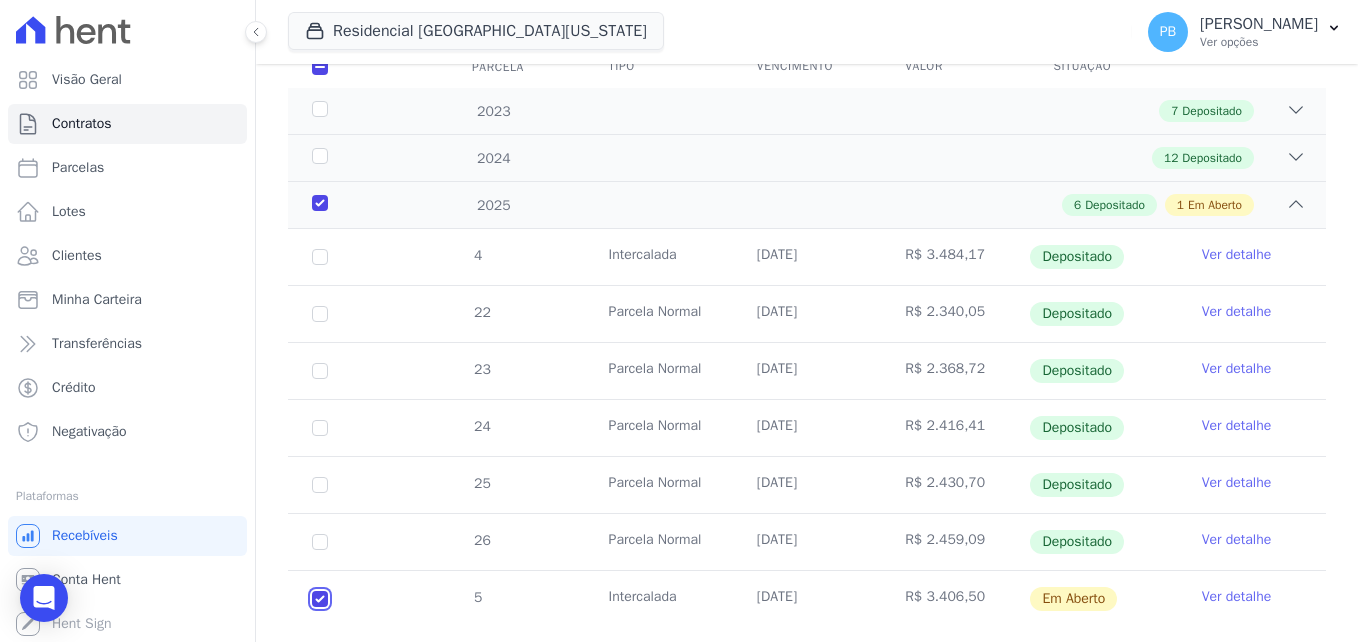 scroll, scrollTop: 348, scrollLeft: 0, axis: vertical 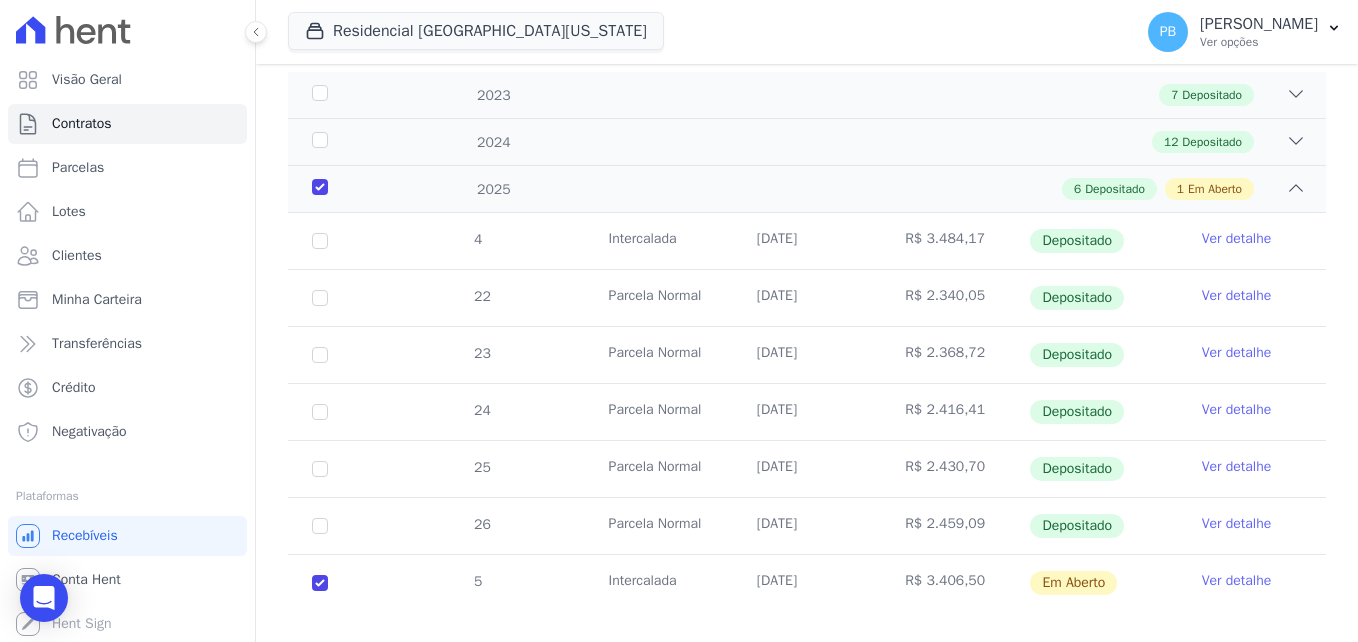 click on "Ver detalhe" at bounding box center (1237, 581) 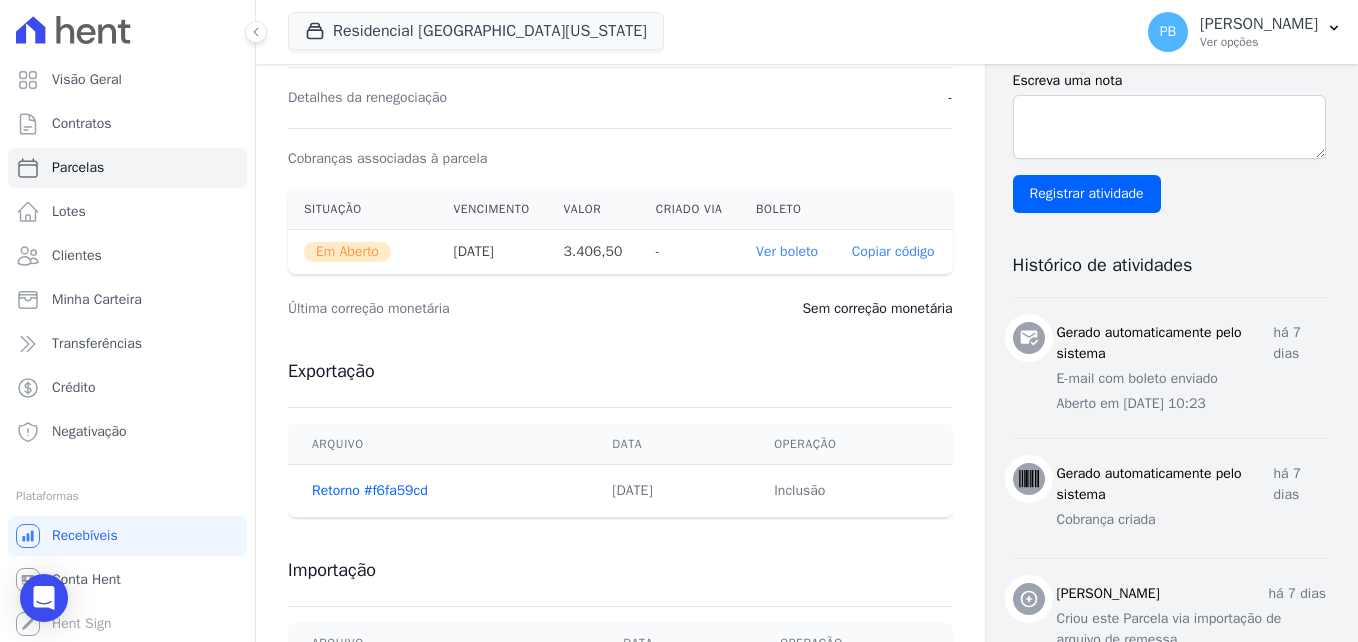 scroll, scrollTop: 600, scrollLeft: 0, axis: vertical 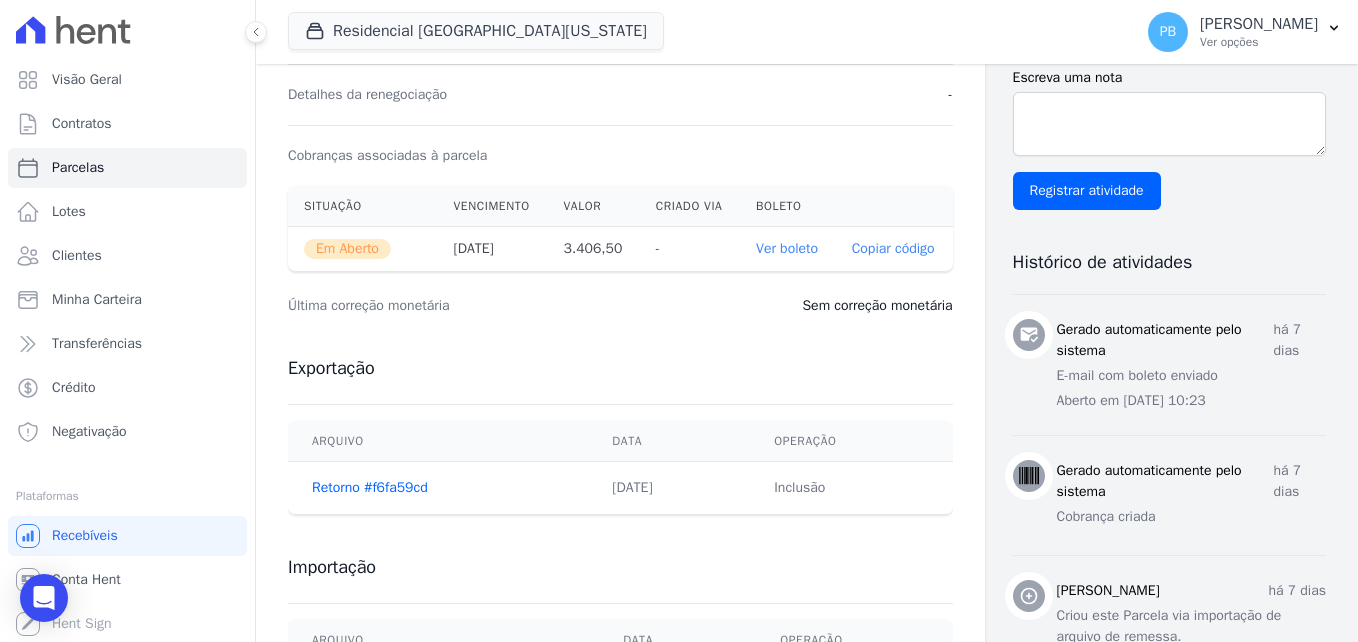 click on "Ver boleto" at bounding box center [787, 248] 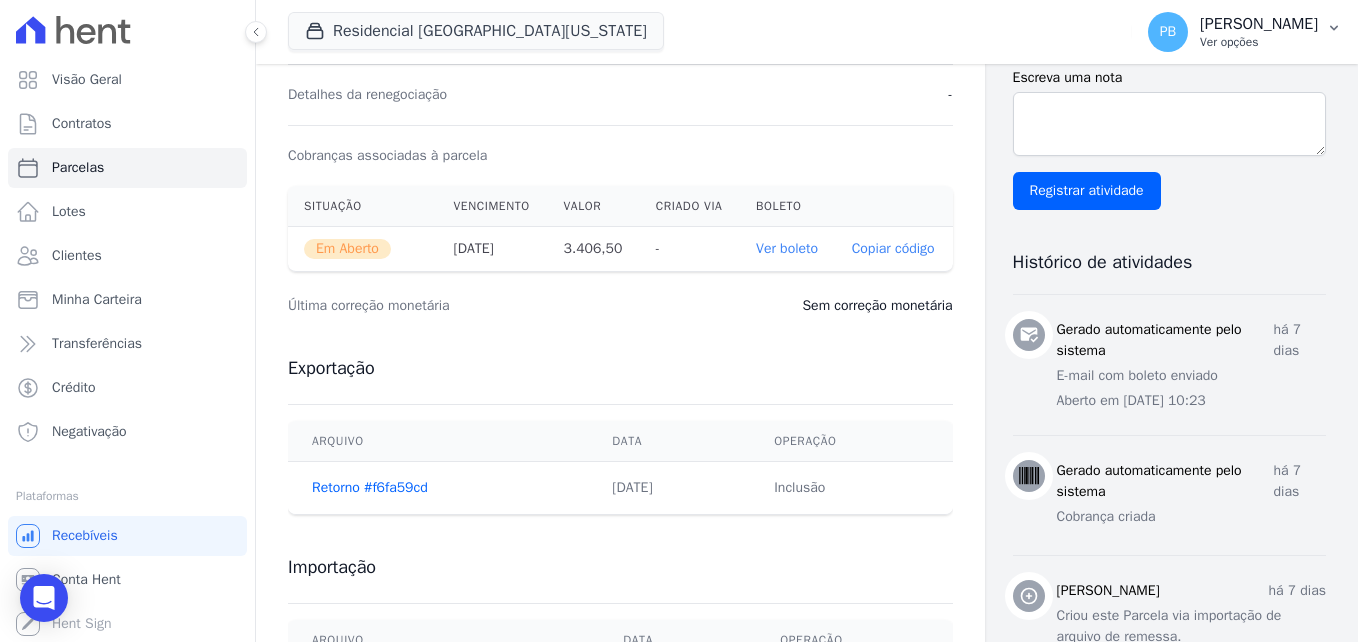 click on "PB
Pamela  Bispo
Ver opções" at bounding box center [1245, 32] 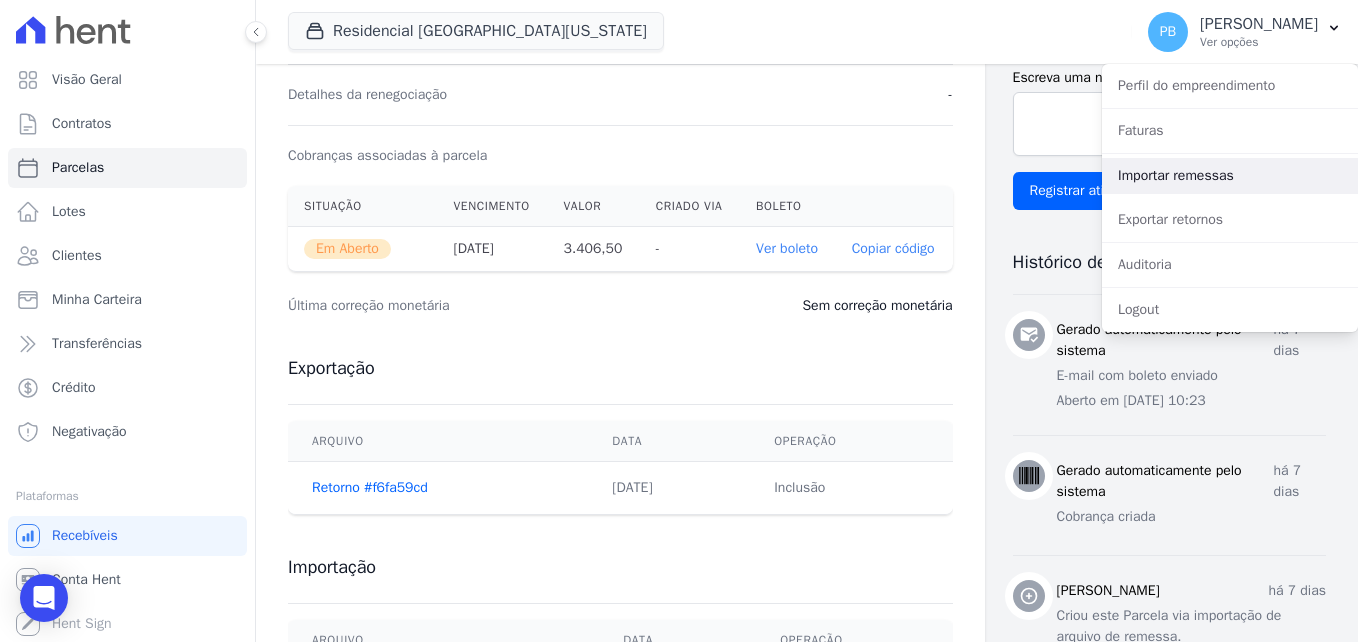 click on "Importar remessas" at bounding box center (1230, 176) 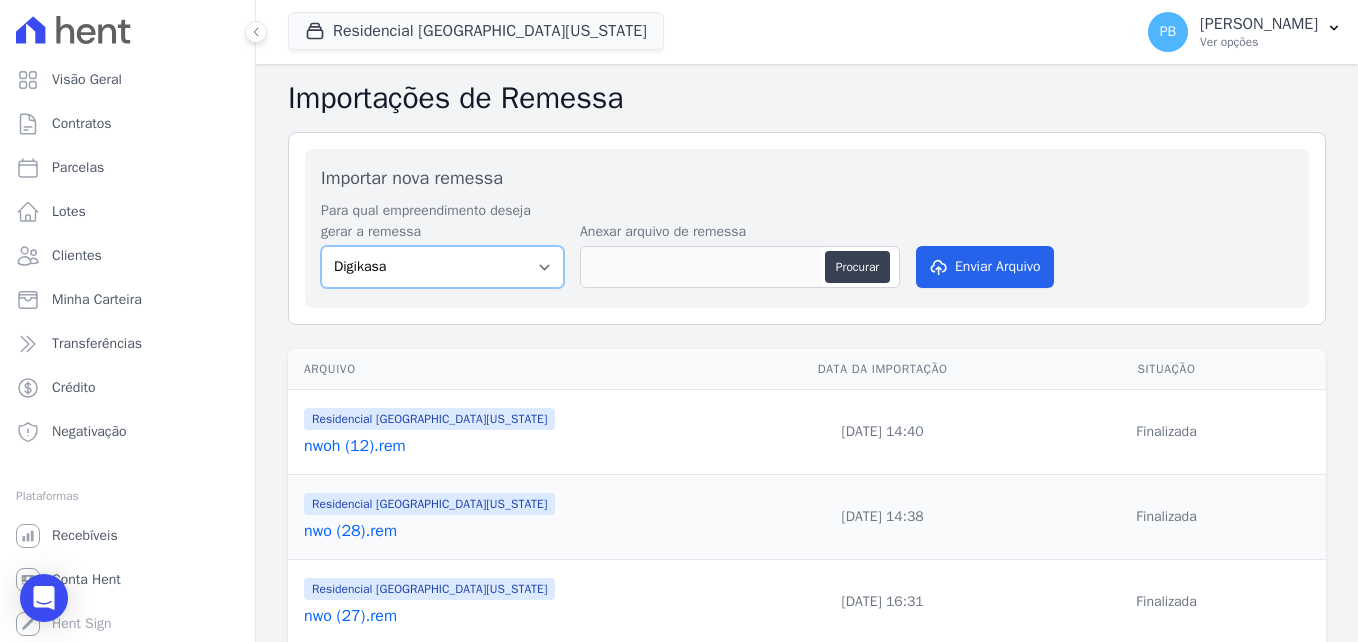 click on "Digikasa
Residencial Jardim Florida" at bounding box center (442, 267) 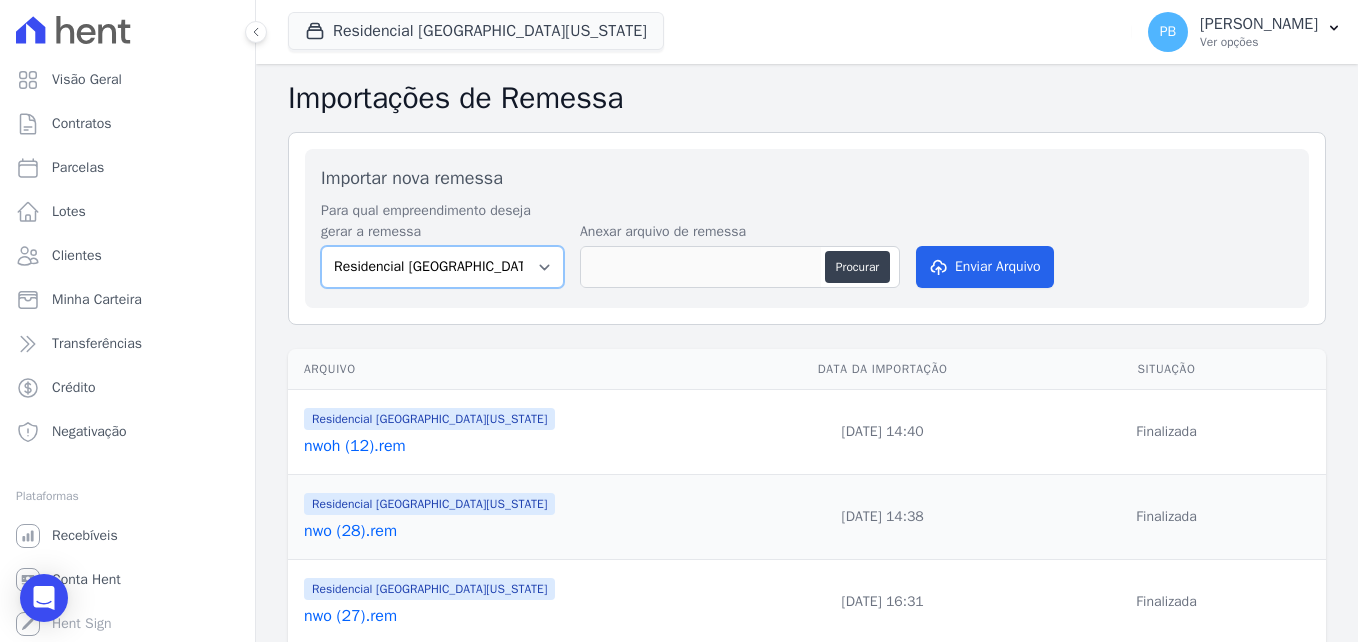 click on "Digikasa
Residencial Jardim Florida" at bounding box center (442, 267) 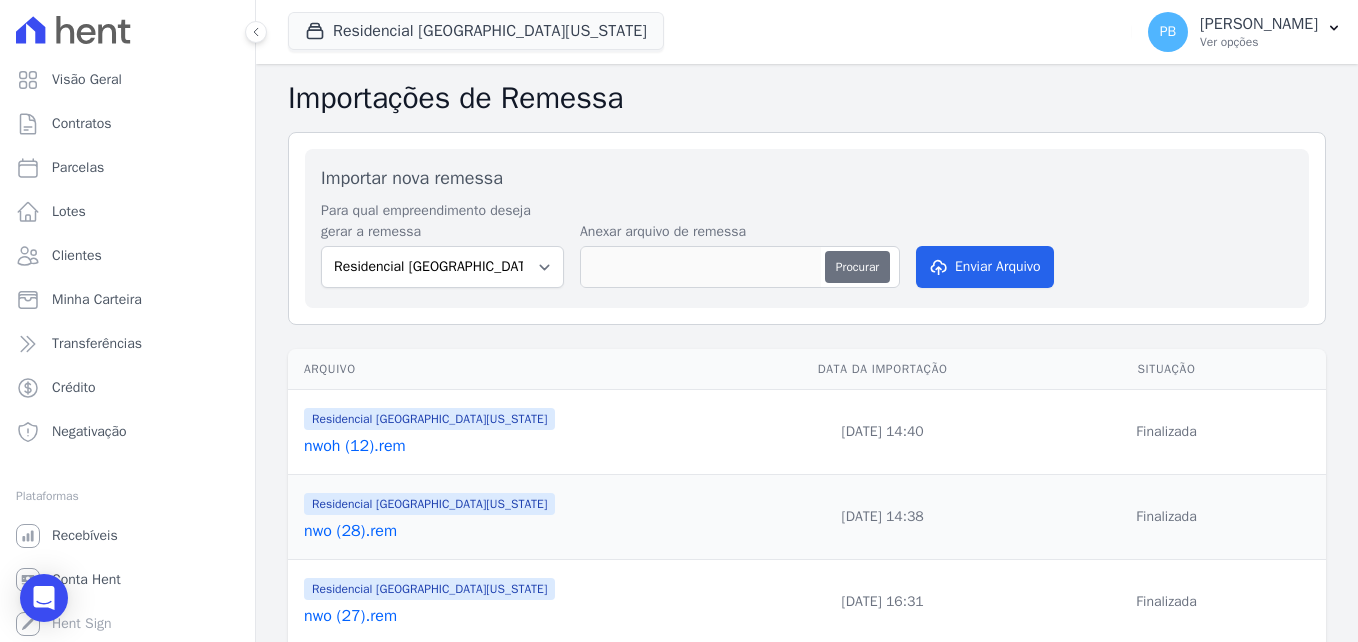 click on "Procurar" at bounding box center [857, 267] 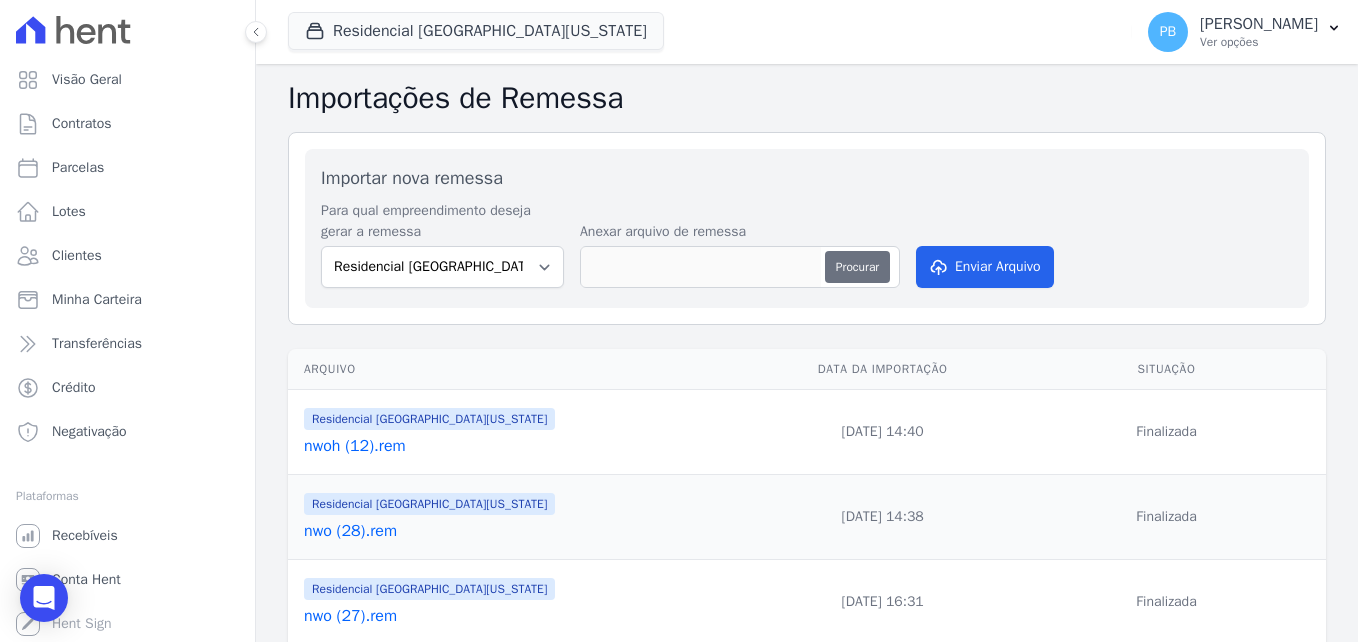 type on "[PERSON_NAME].REM" 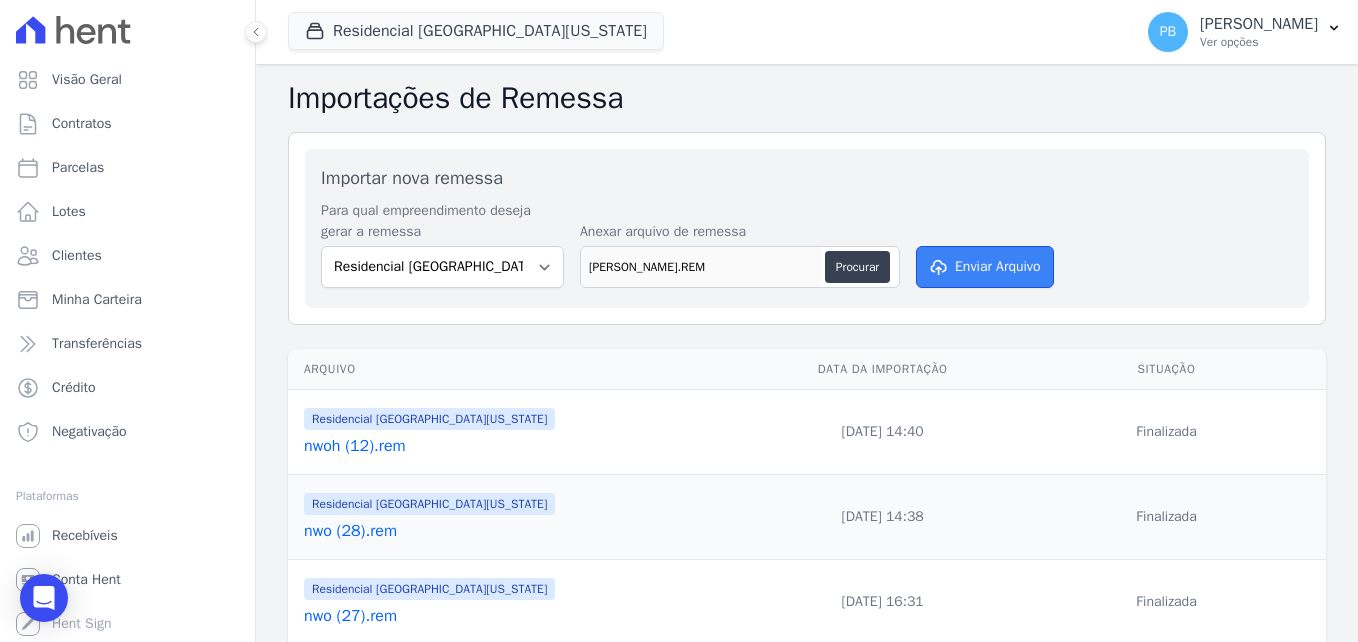 click on "Enviar Arquivo" at bounding box center [985, 267] 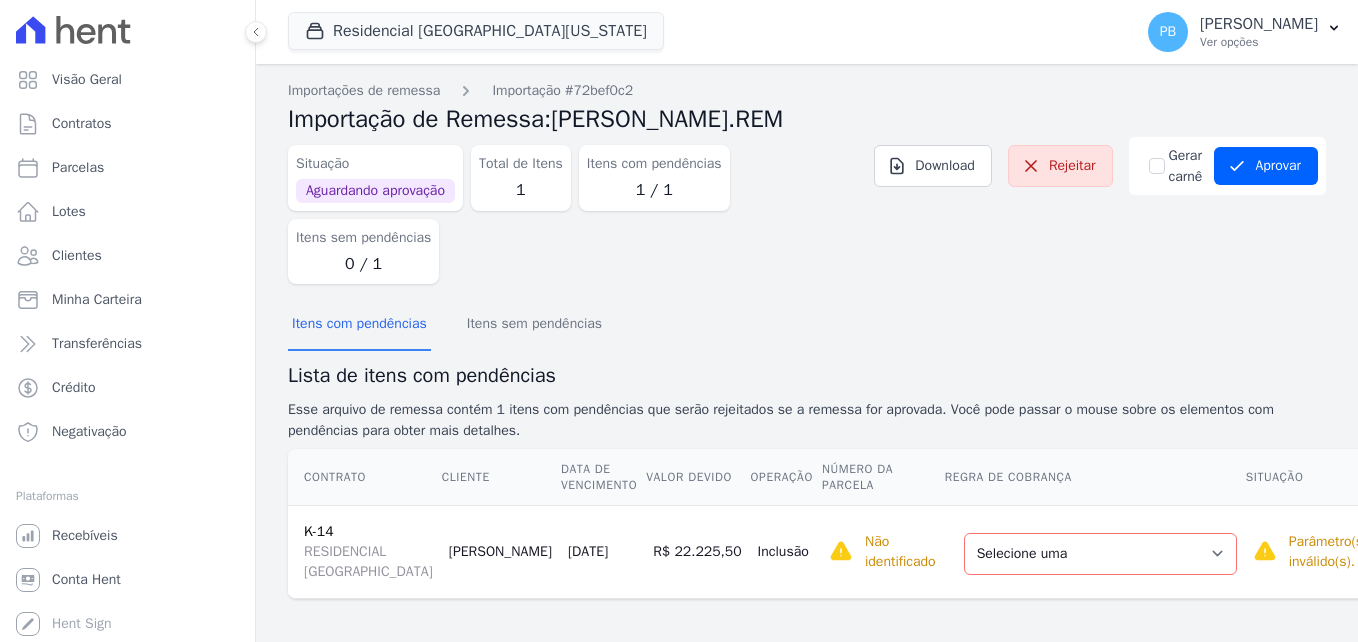 scroll, scrollTop: 0, scrollLeft: 0, axis: both 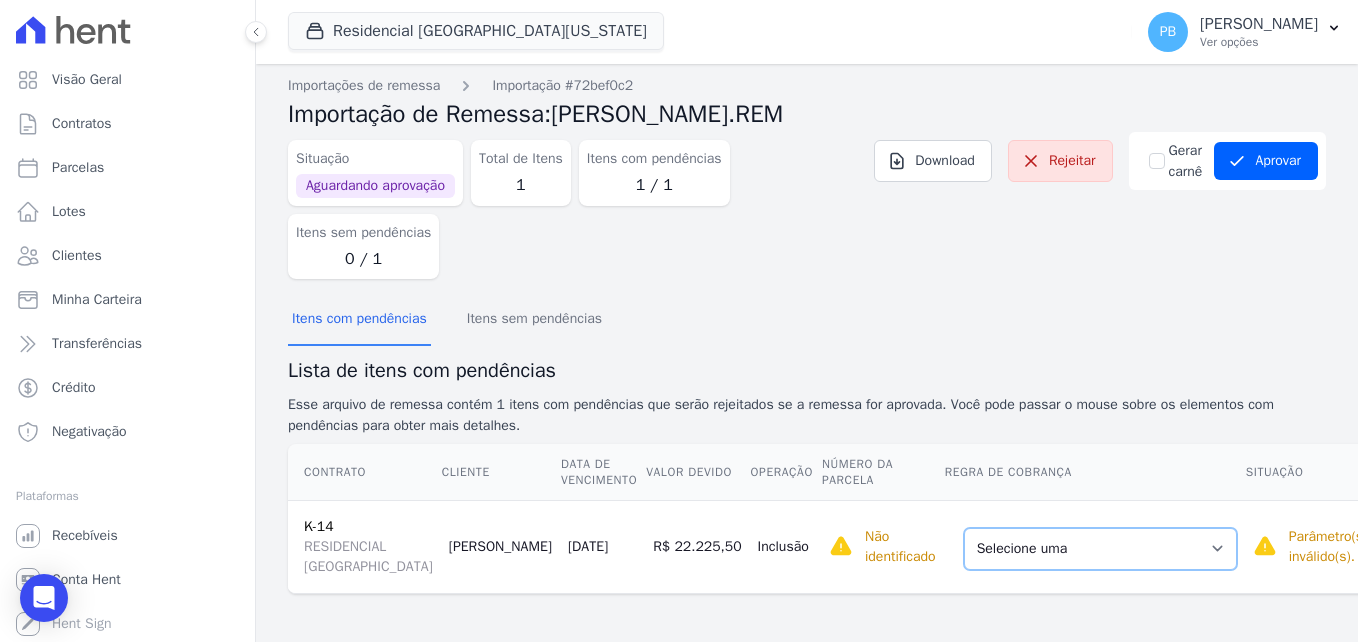 click on "Selecione uma
Nova Parcela Avulsa
Parcela Avulsa Existente
Parcela Normal (36 X R$ 2.459,09)
Intercalada (5 X R$ 3.406,50)" at bounding box center (1100, 549) 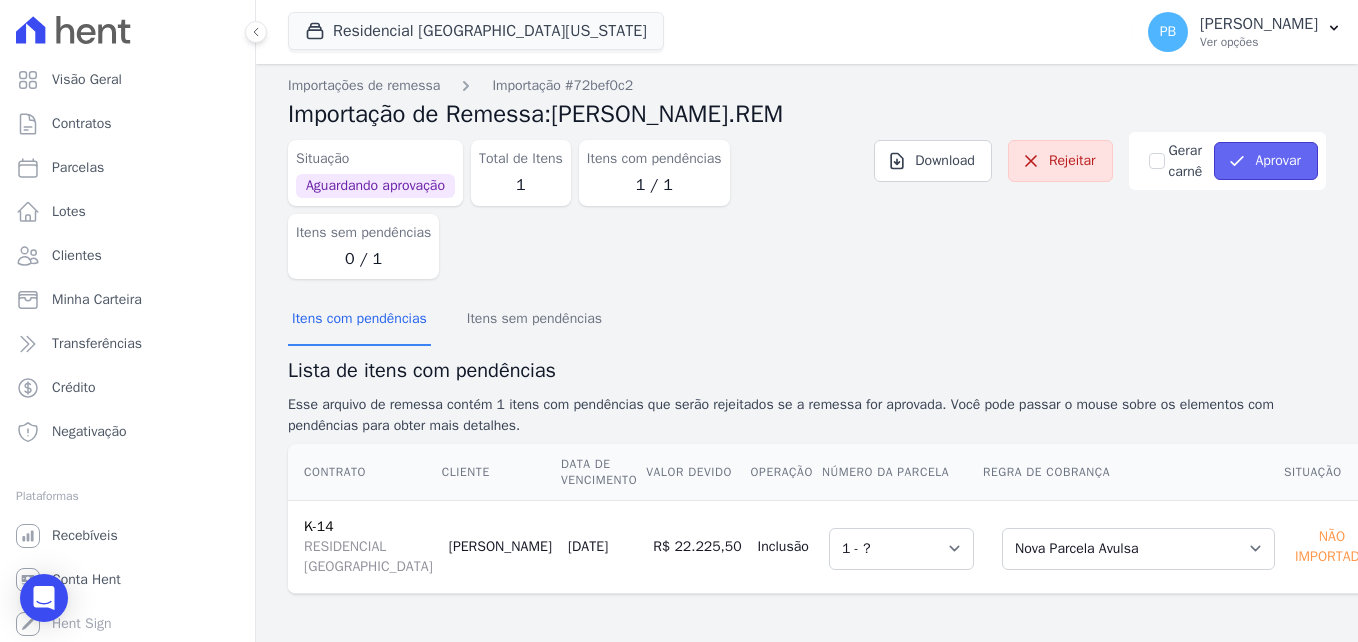 click on "Aprovar" at bounding box center (1266, 161) 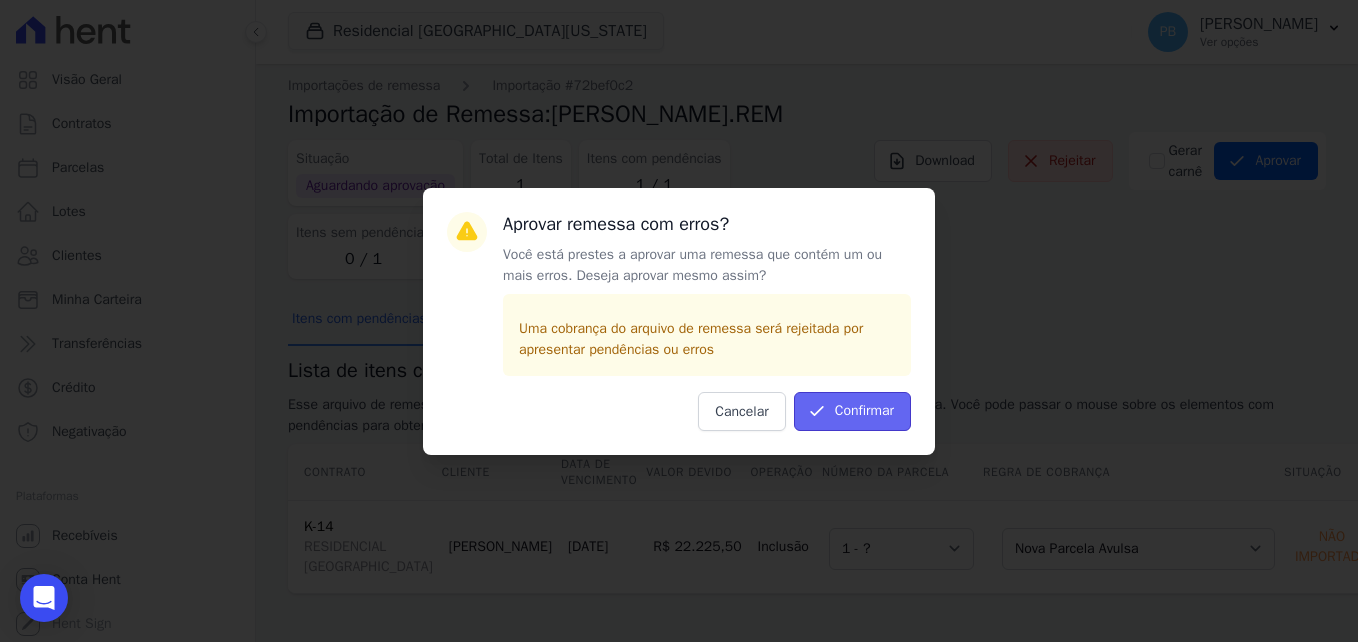 click on "Confirmar" at bounding box center (852, 411) 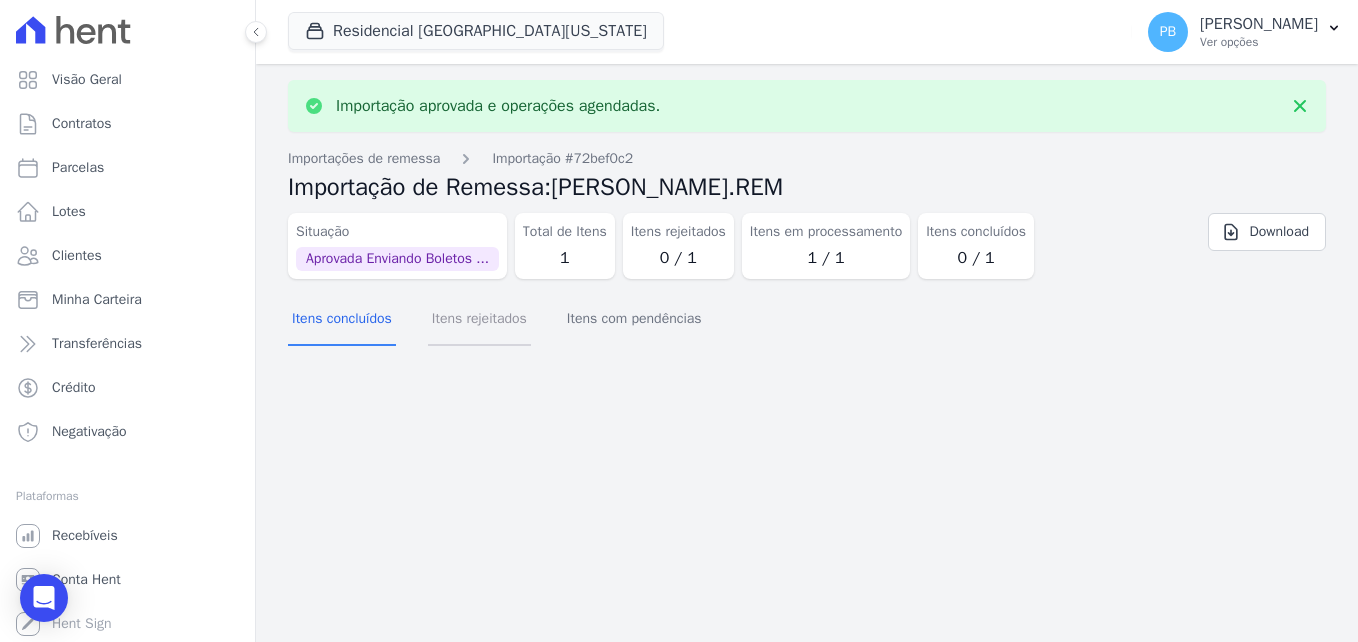 click on "Itens rejeitados" at bounding box center (479, 320) 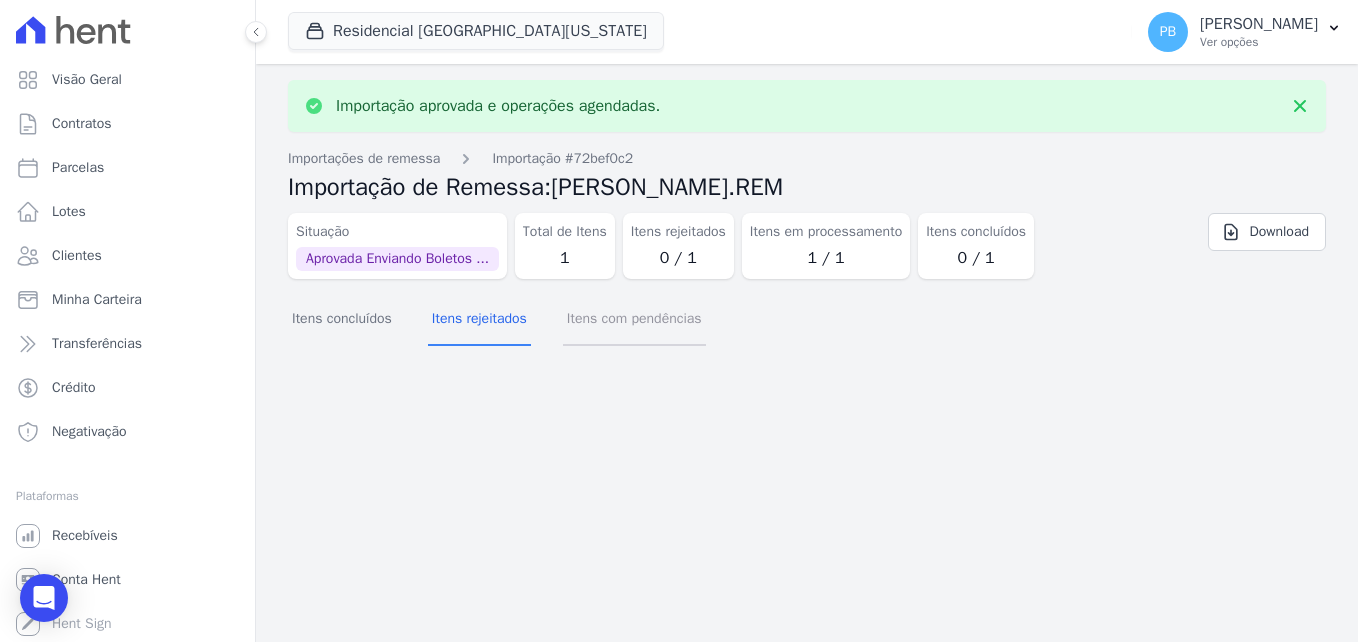 click on "Itens com pendências" at bounding box center (634, 320) 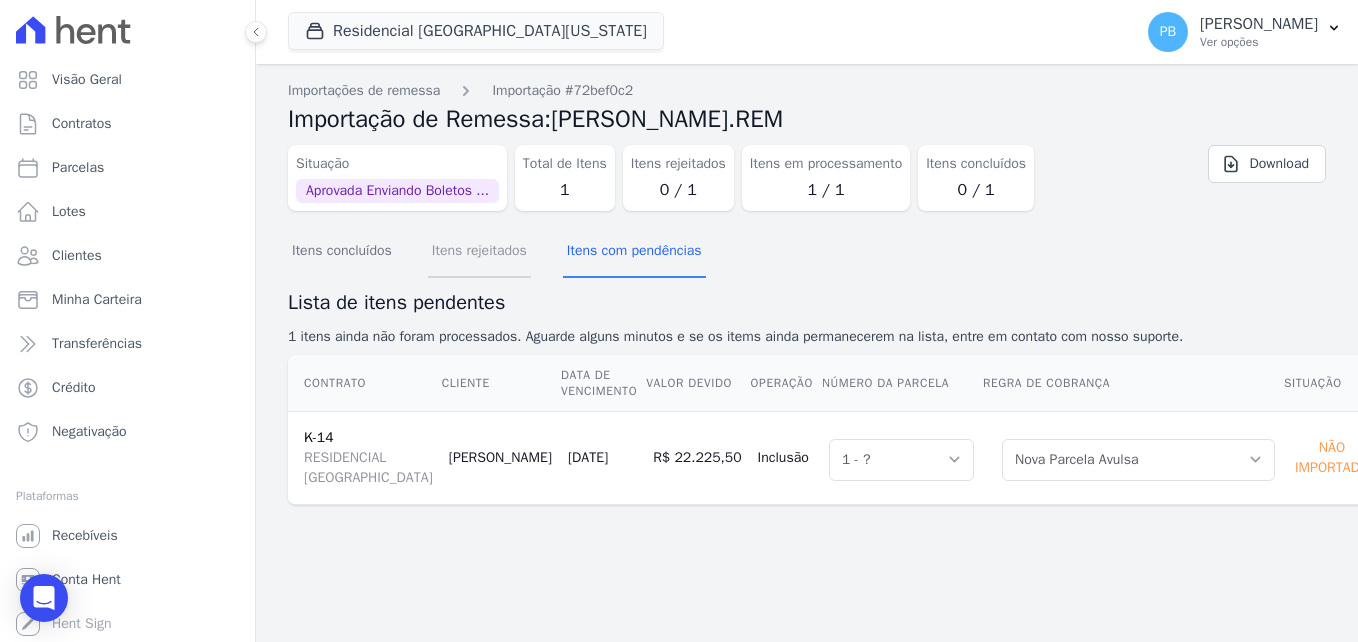 click on "Itens rejeitados" at bounding box center [479, 252] 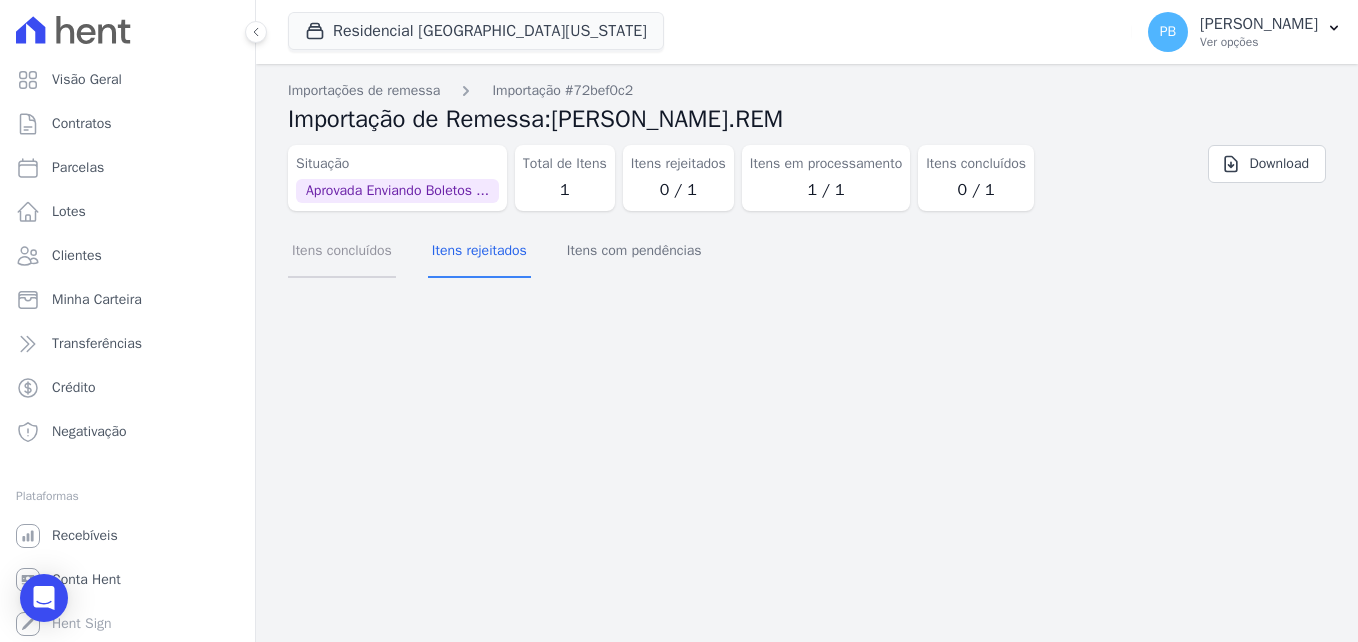 click on "Itens concluídos" at bounding box center (342, 252) 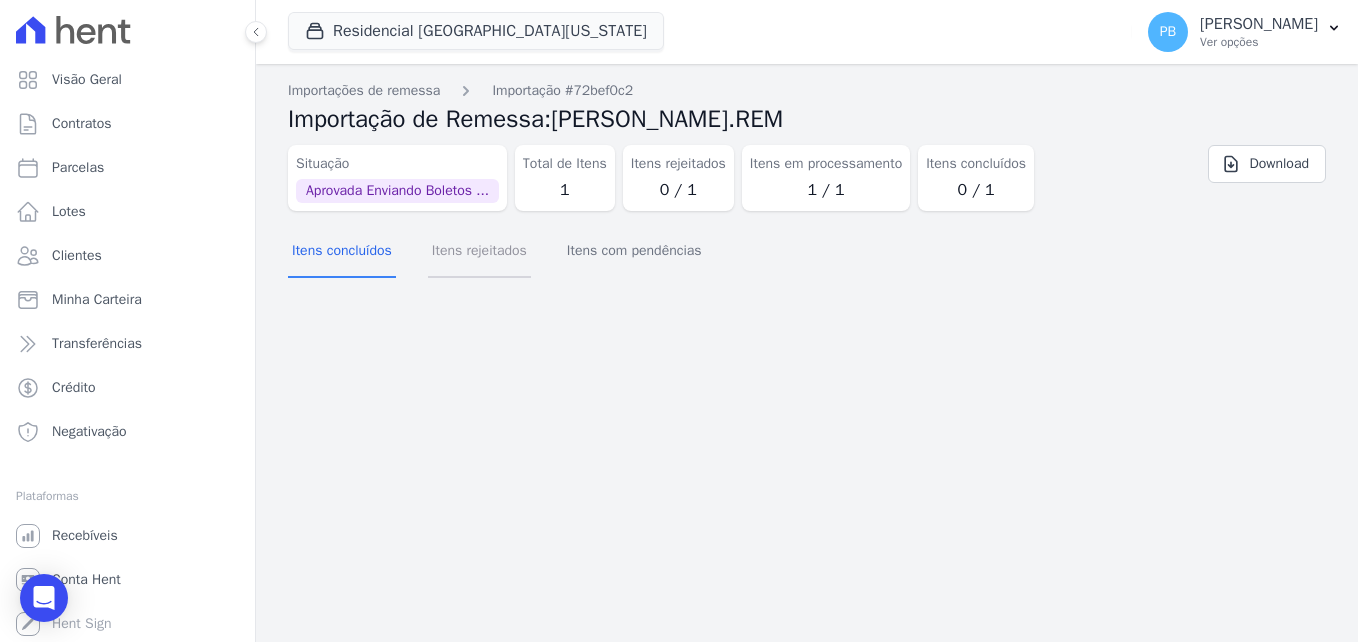 click on "Itens rejeitados" at bounding box center (479, 252) 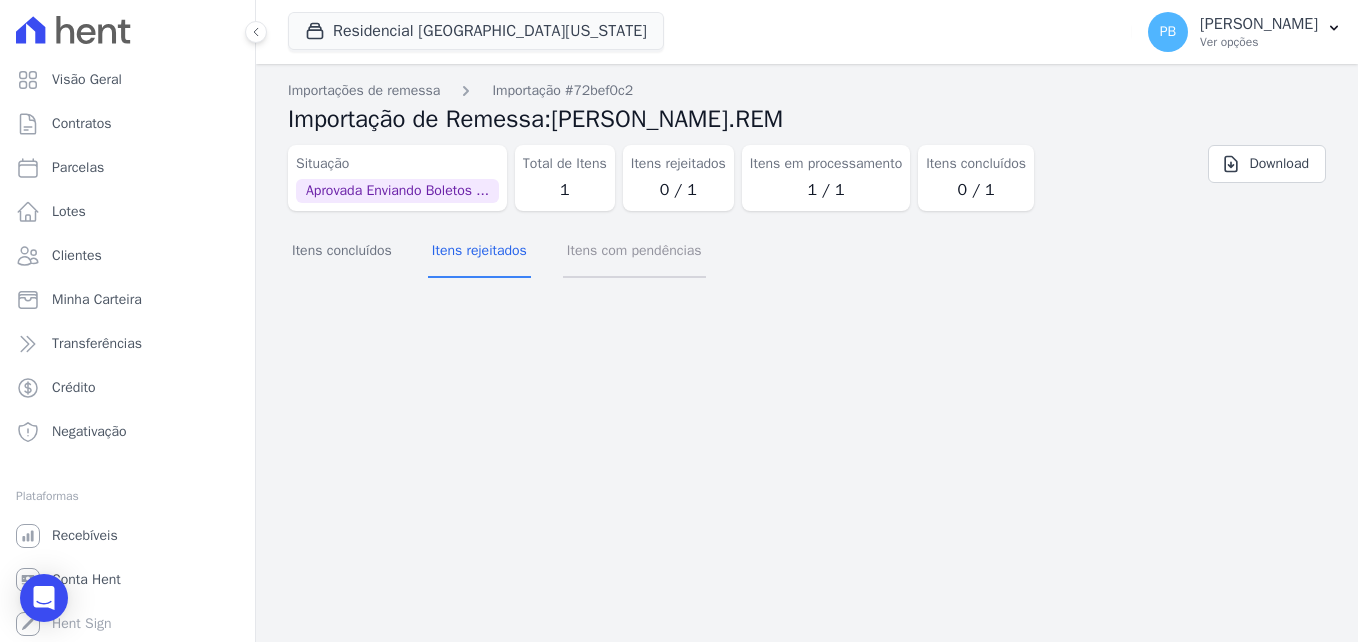 click on "Itens com pendências" at bounding box center (634, 252) 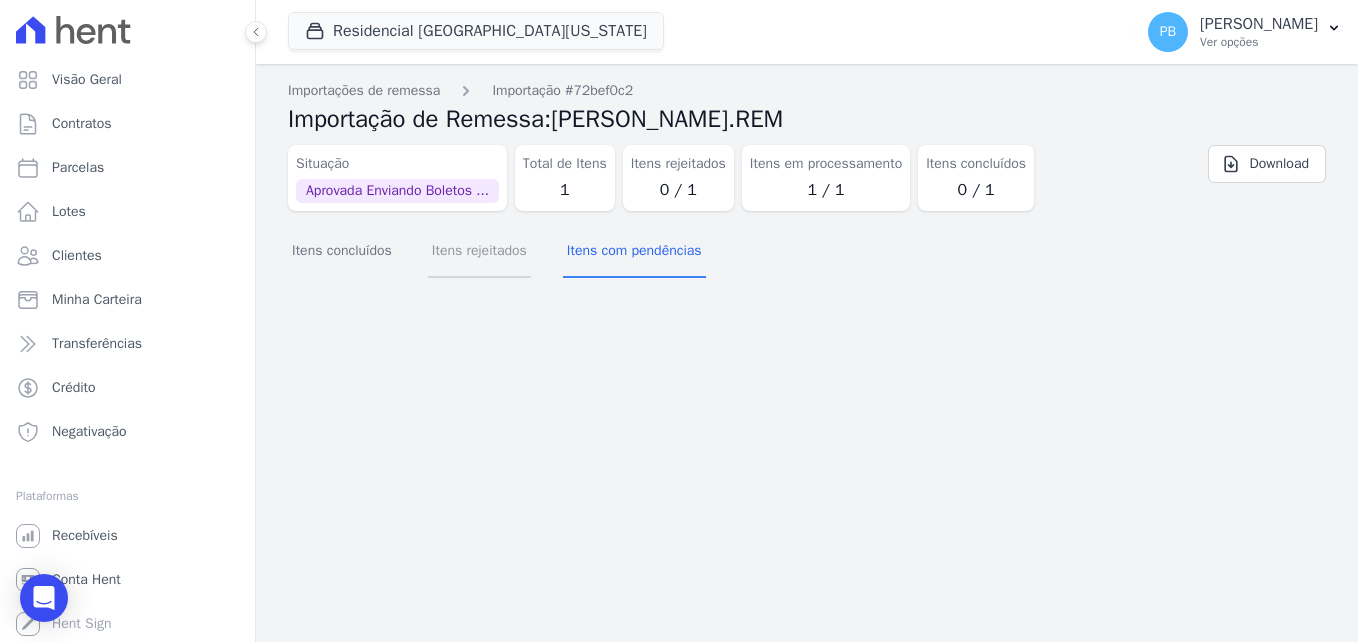 click on "Itens rejeitados" at bounding box center (479, 252) 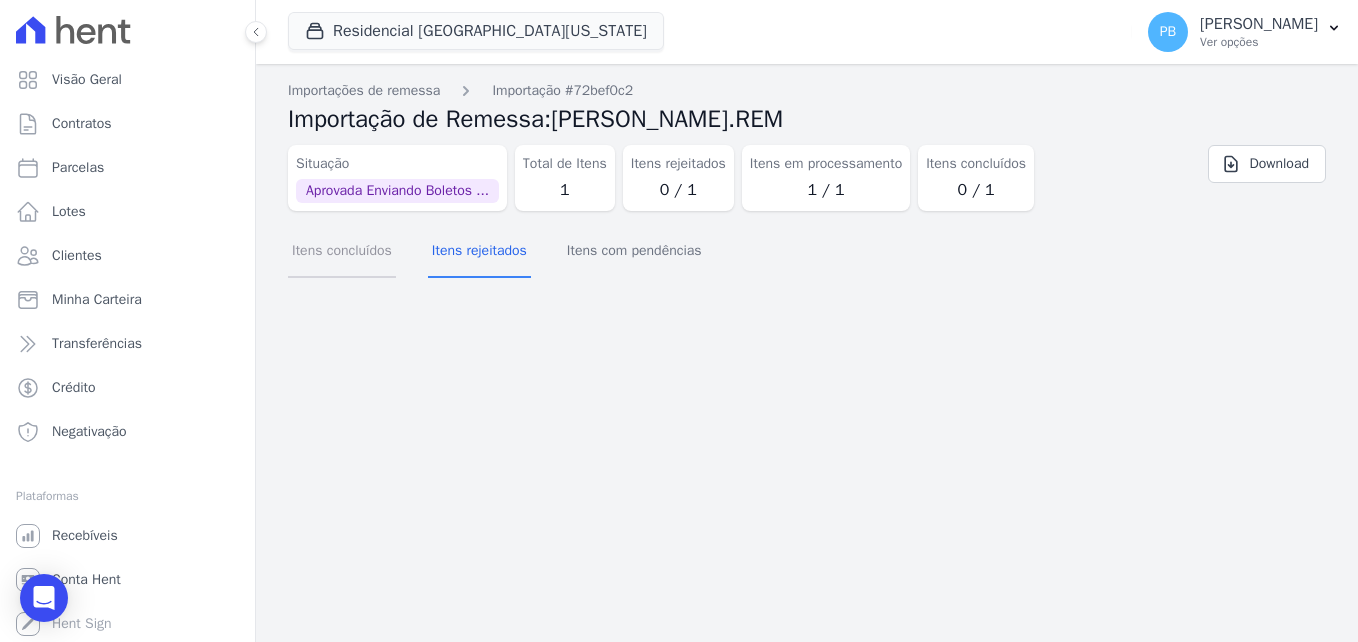 click on "Itens concluídos" at bounding box center [342, 252] 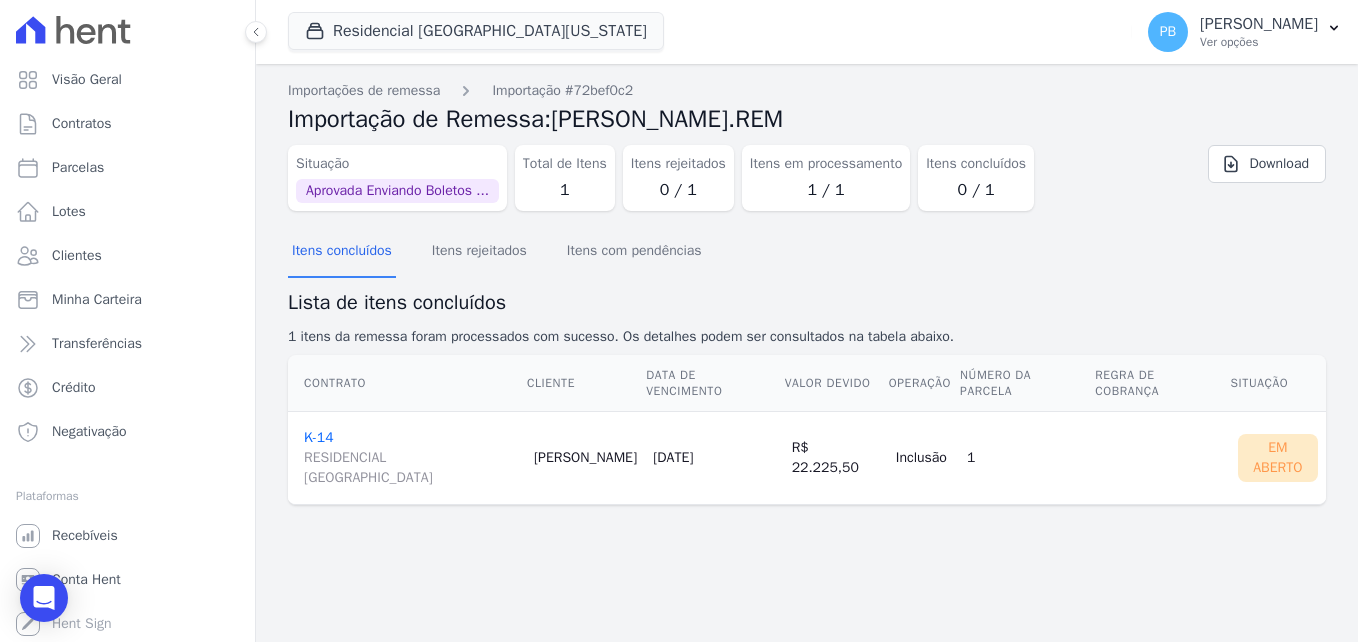 click on "K-14
RESIDENCIAL [GEOGRAPHIC_DATA]" at bounding box center (411, 458) 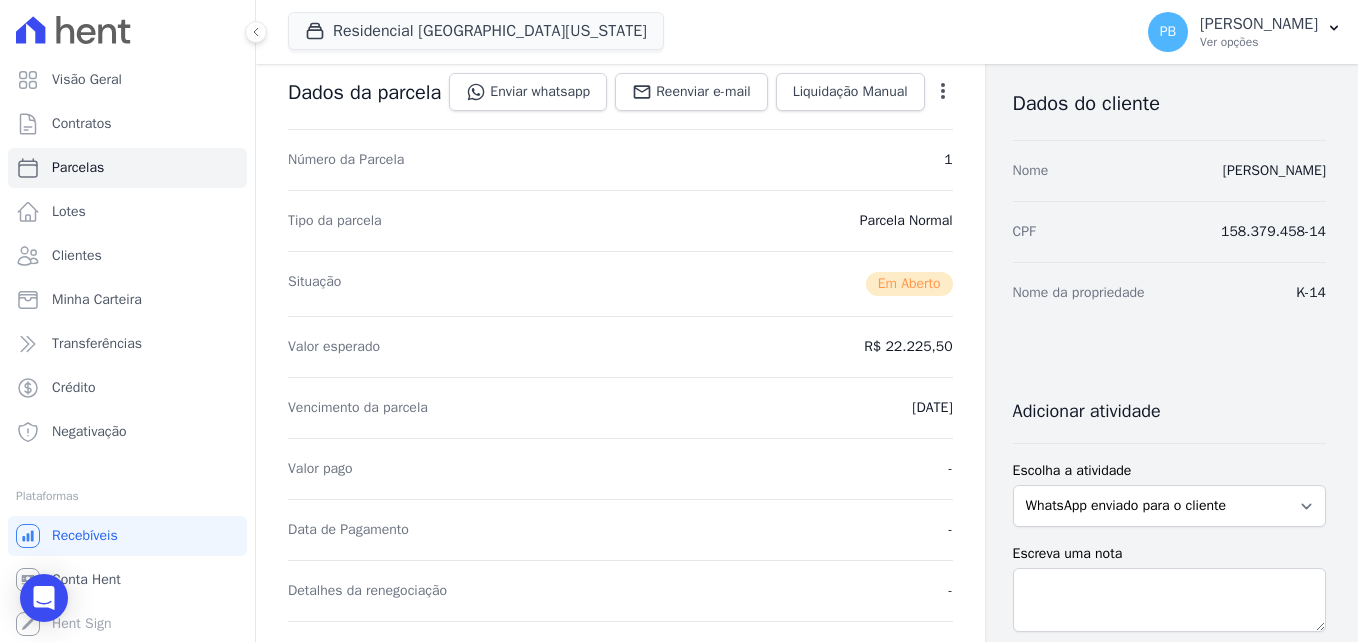 scroll, scrollTop: 500, scrollLeft: 0, axis: vertical 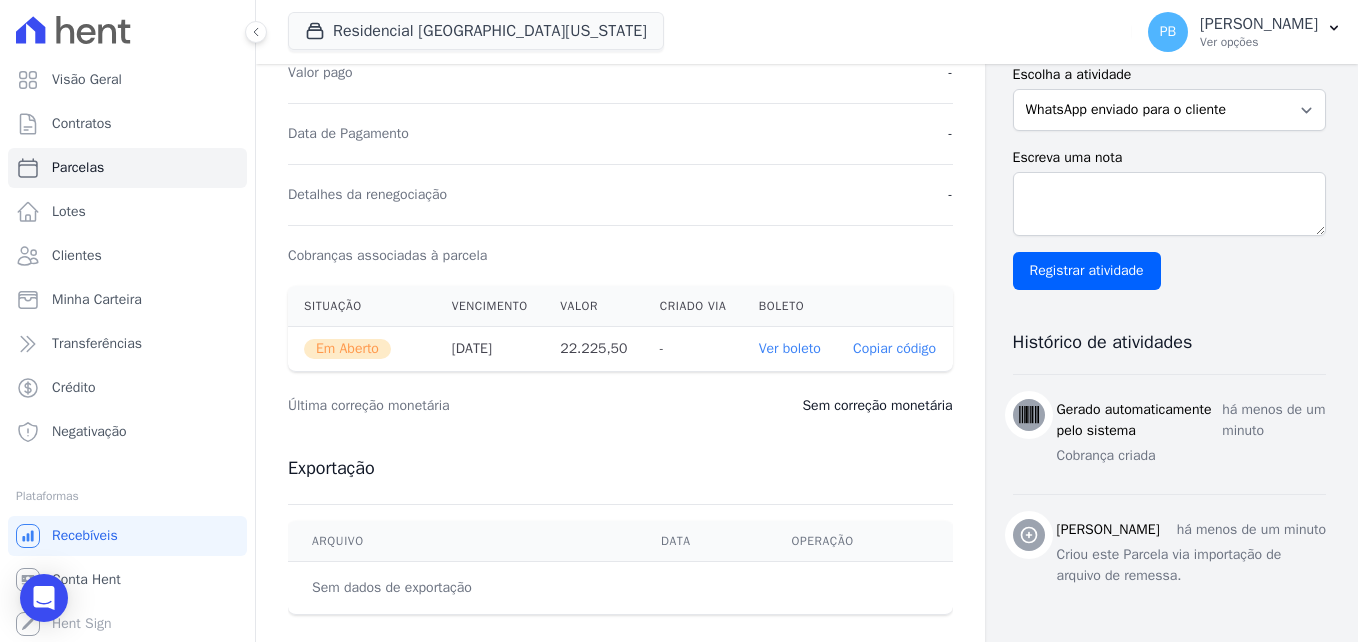 click on "Ver boleto" at bounding box center (790, 348) 